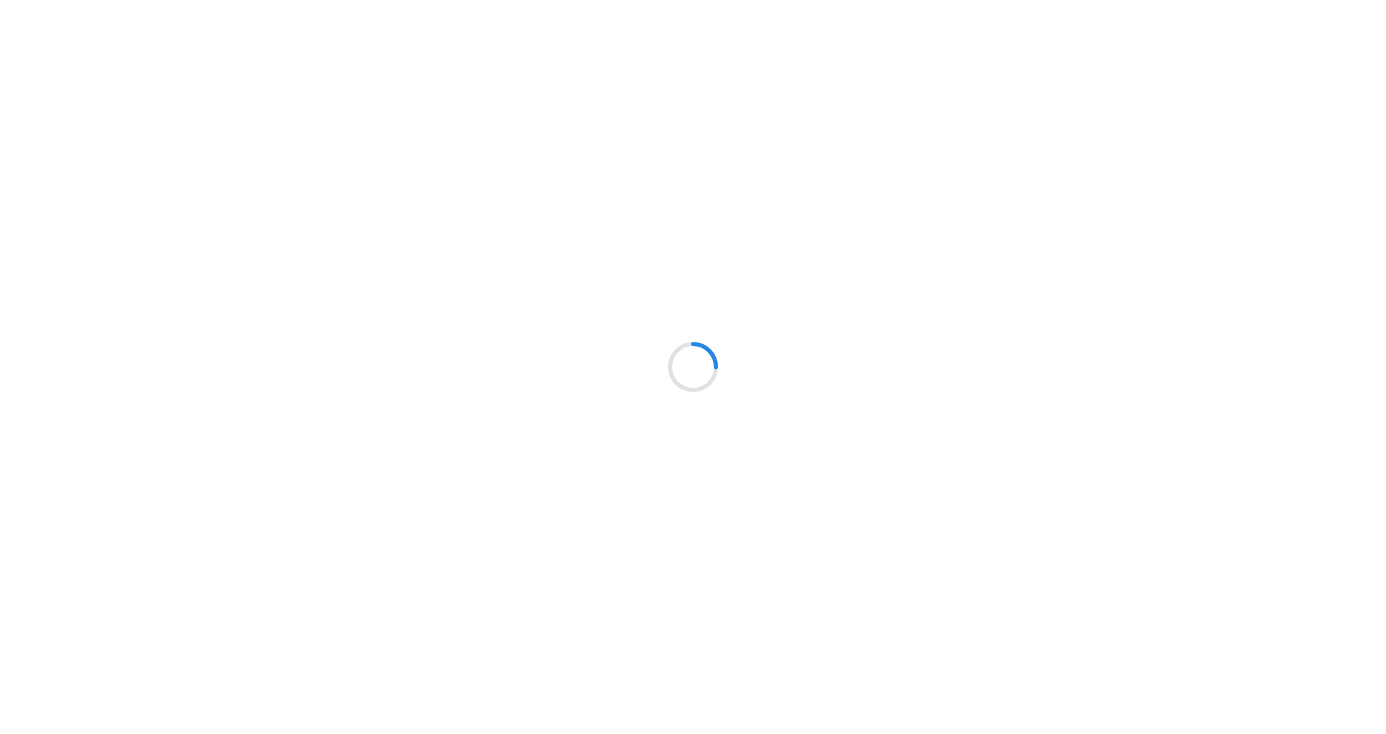 scroll, scrollTop: 0, scrollLeft: 0, axis: both 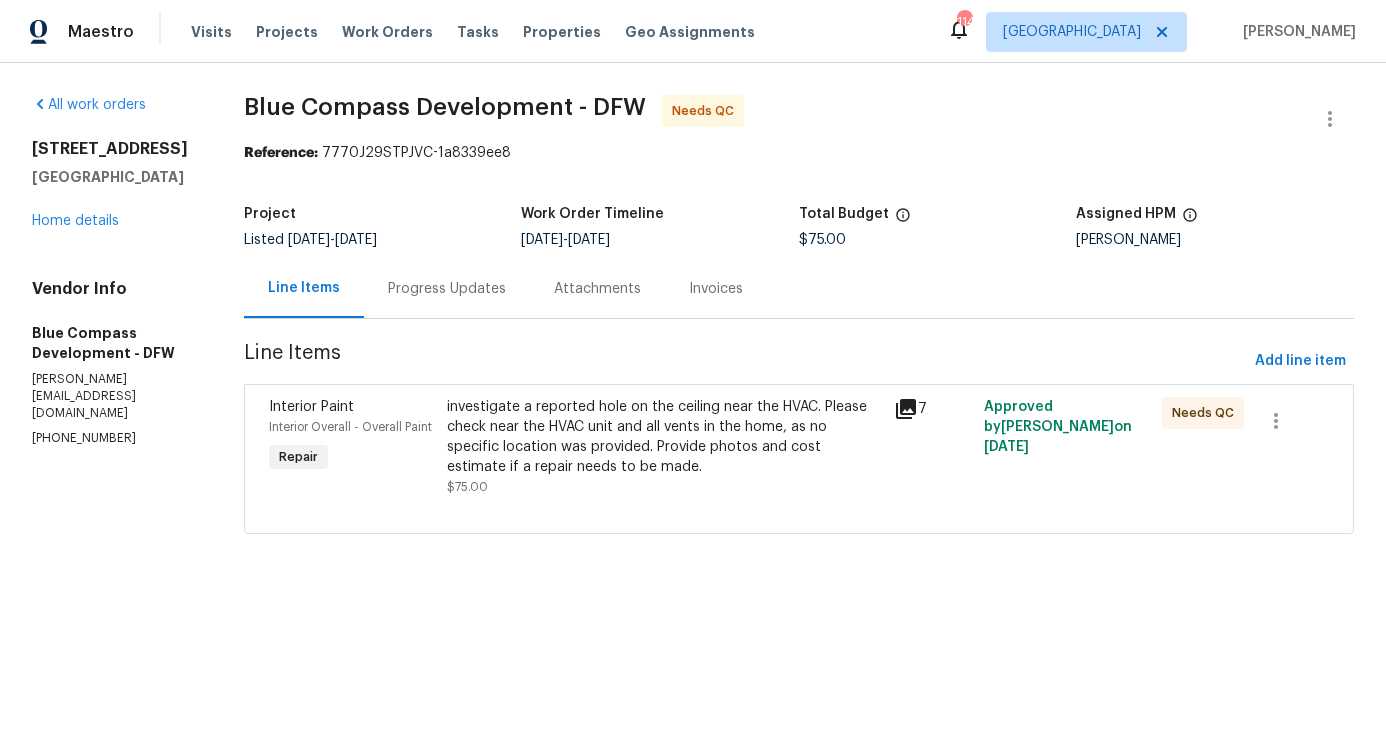 click on "investigate a reported hole on the ceiling near the HVAC. Please check near the HVAC unit and all vents in the home, as no specific location was provided. Provide photos and cost estimate if a repair needs to be made." at bounding box center (664, 437) 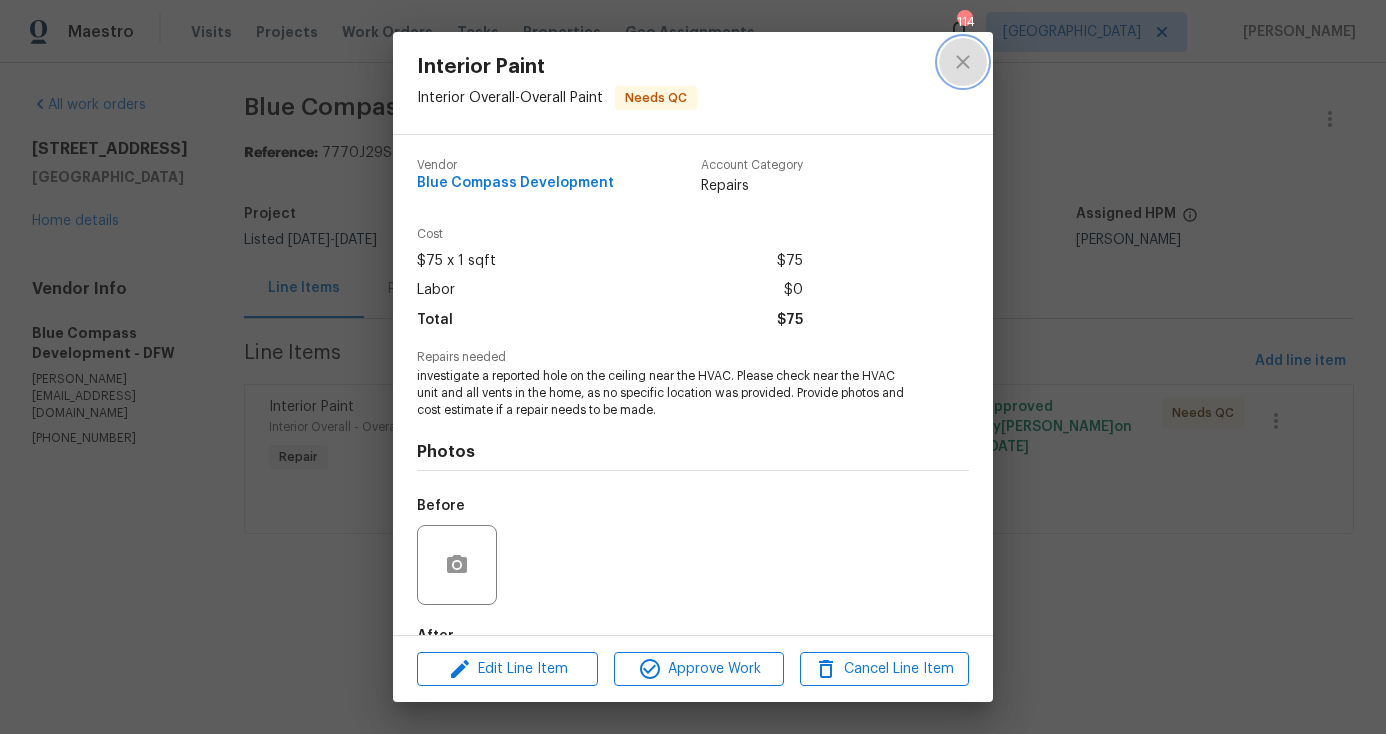click 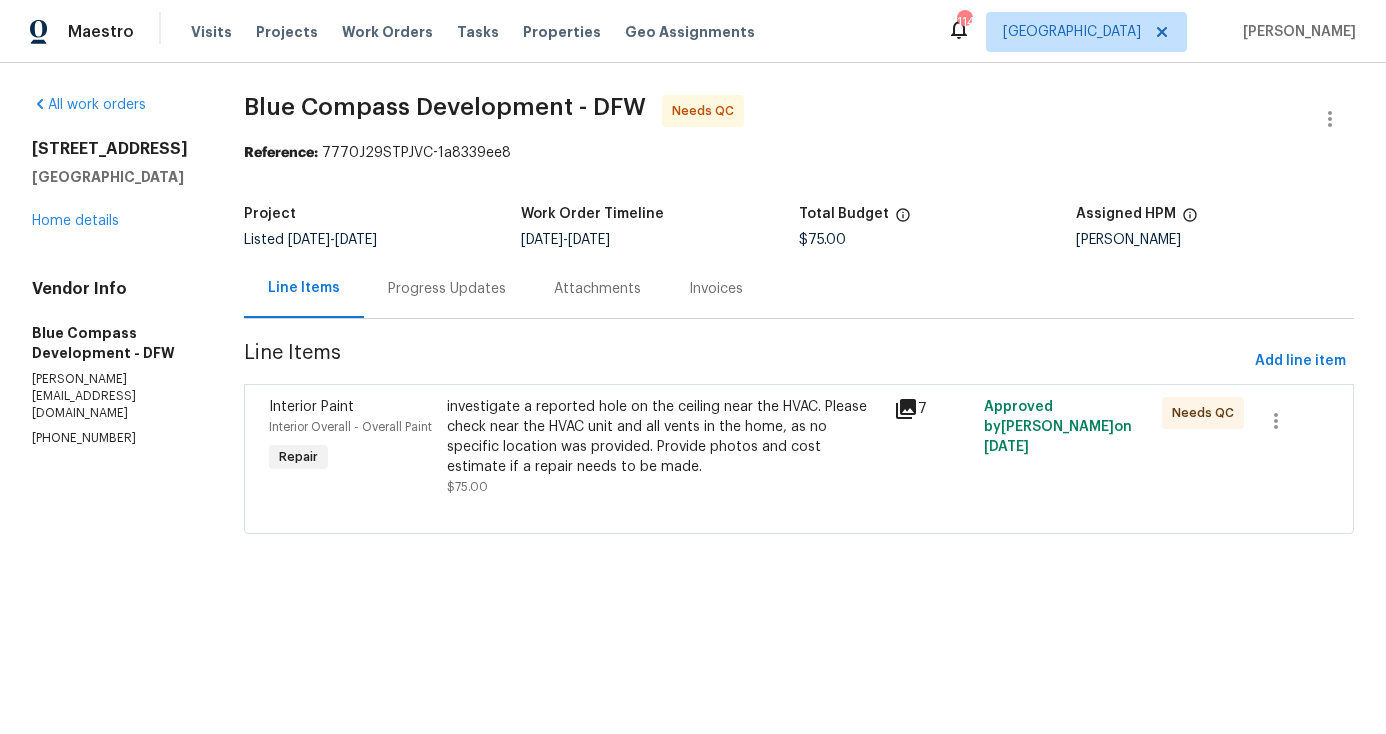 click on "Progress Updates" at bounding box center (447, 289) 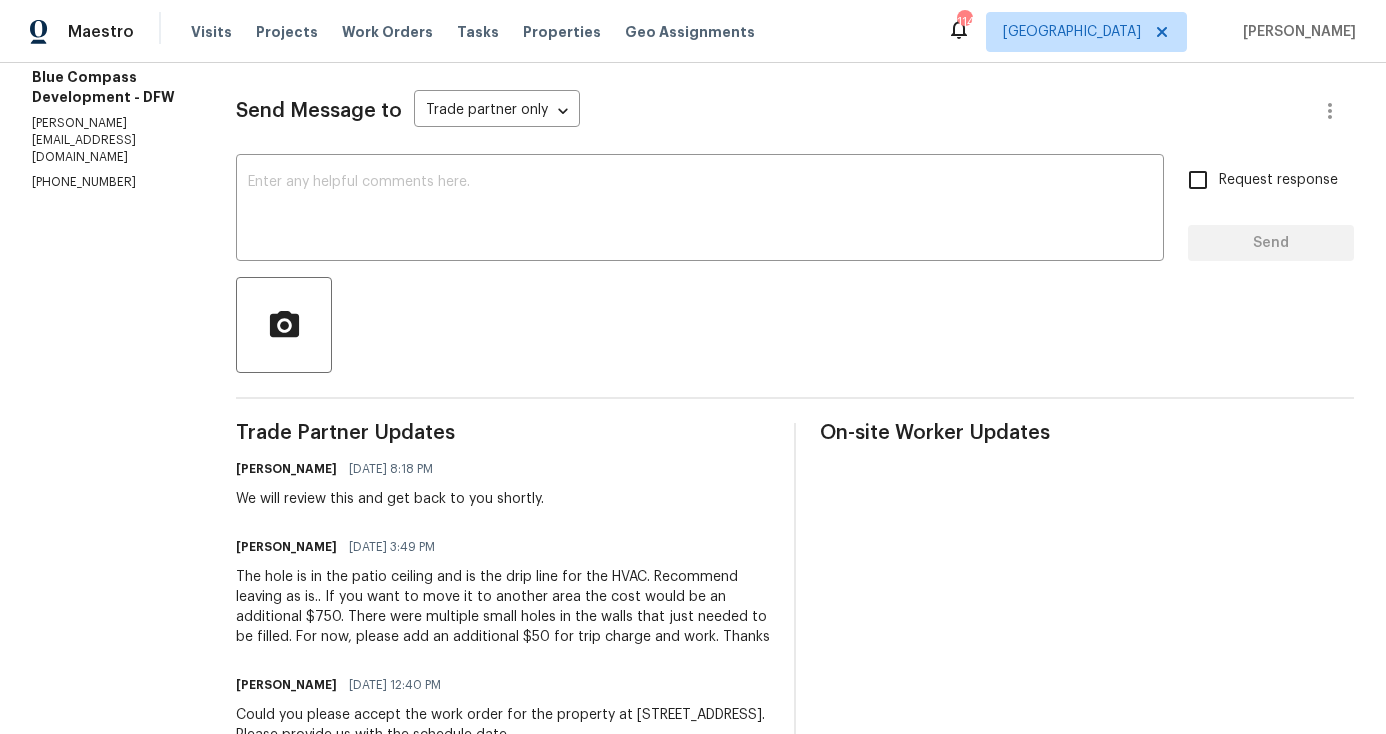 scroll, scrollTop: 0, scrollLeft: 0, axis: both 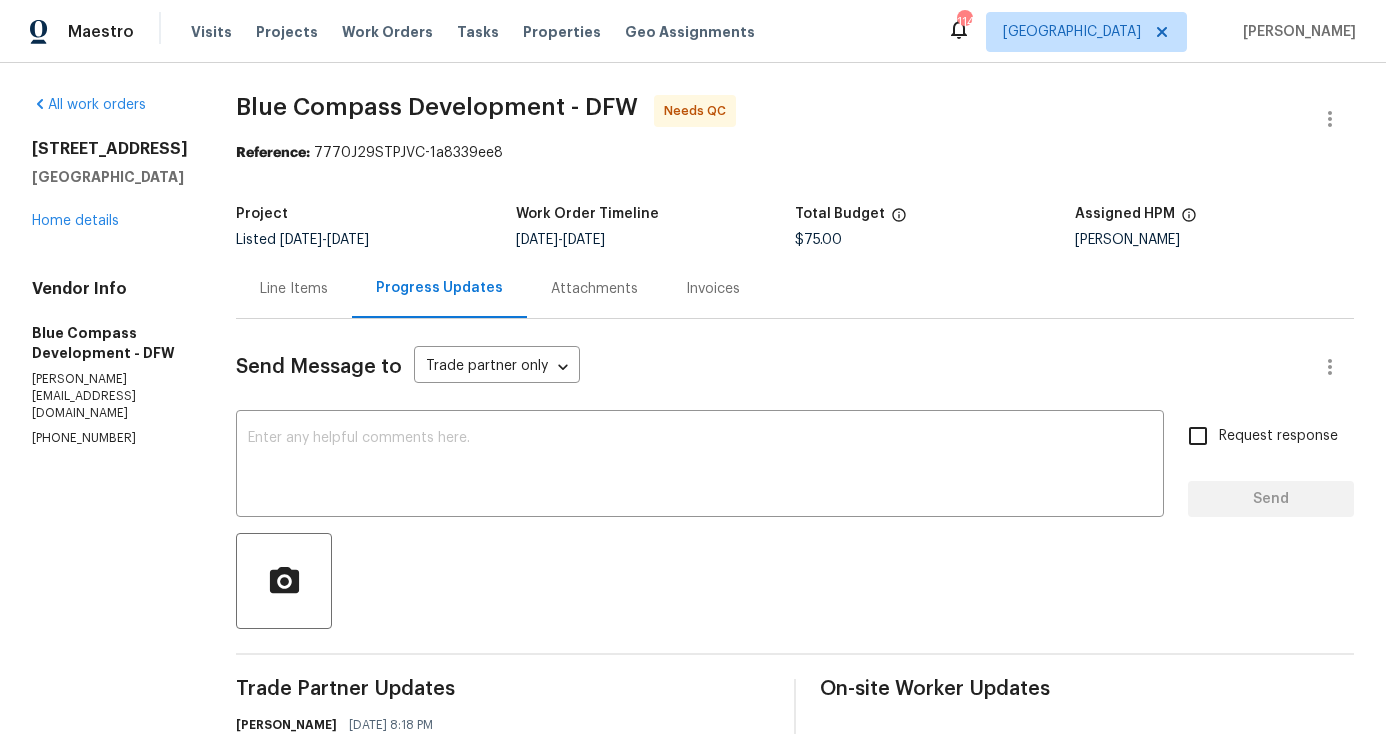 click on "Line Items" at bounding box center [294, 289] 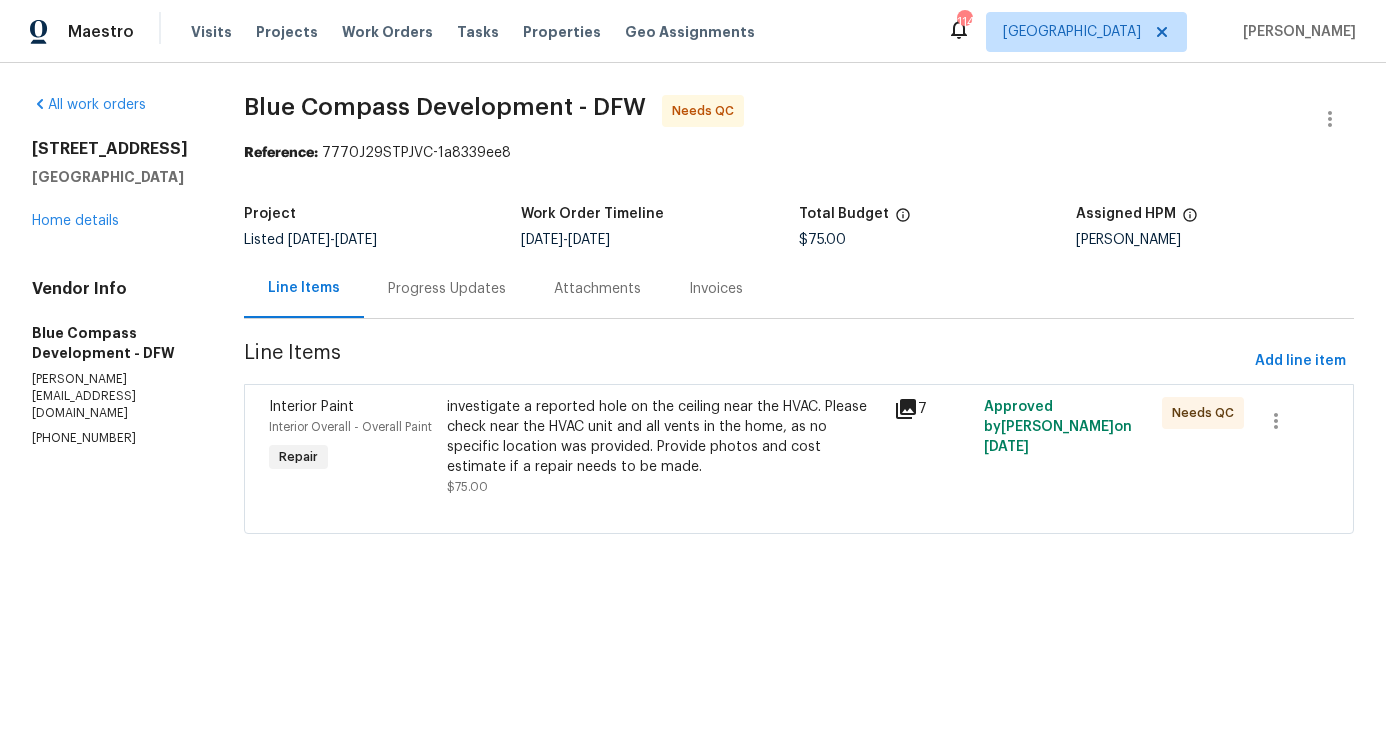 click on "investigate a reported hole on the ceiling near the HVAC. Please check near the HVAC unit and all vents in the home, as no specific location was provided. Provide photos and cost estimate if a repair needs to be made." at bounding box center (664, 437) 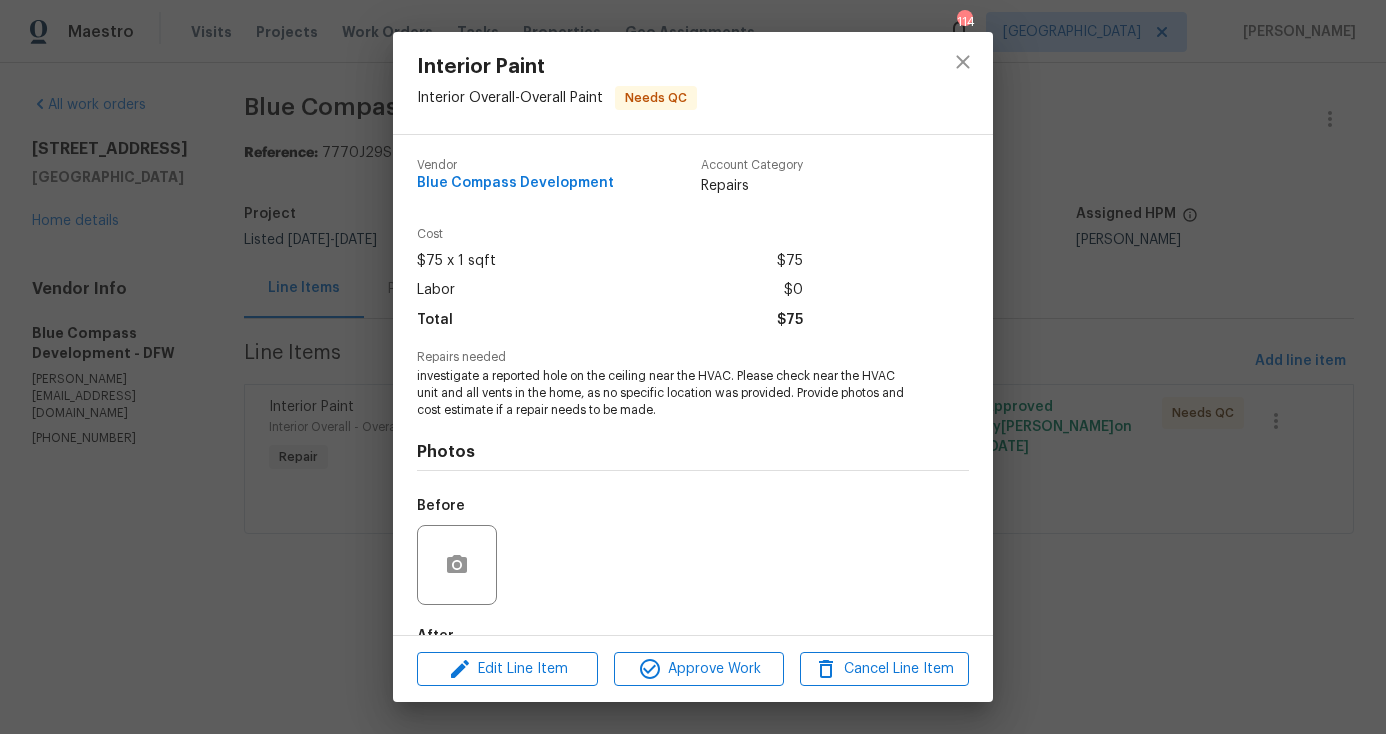 scroll, scrollTop: 120, scrollLeft: 0, axis: vertical 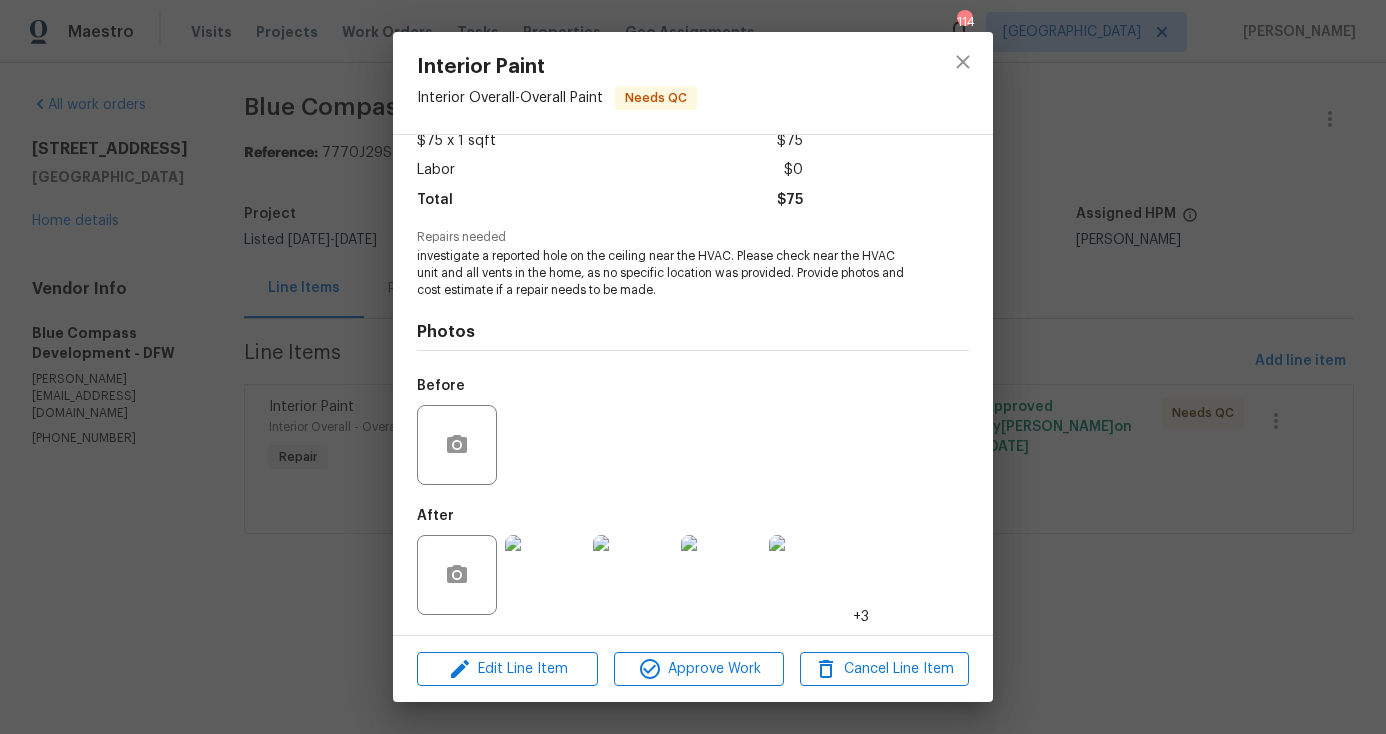click at bounding box center [545, 575] 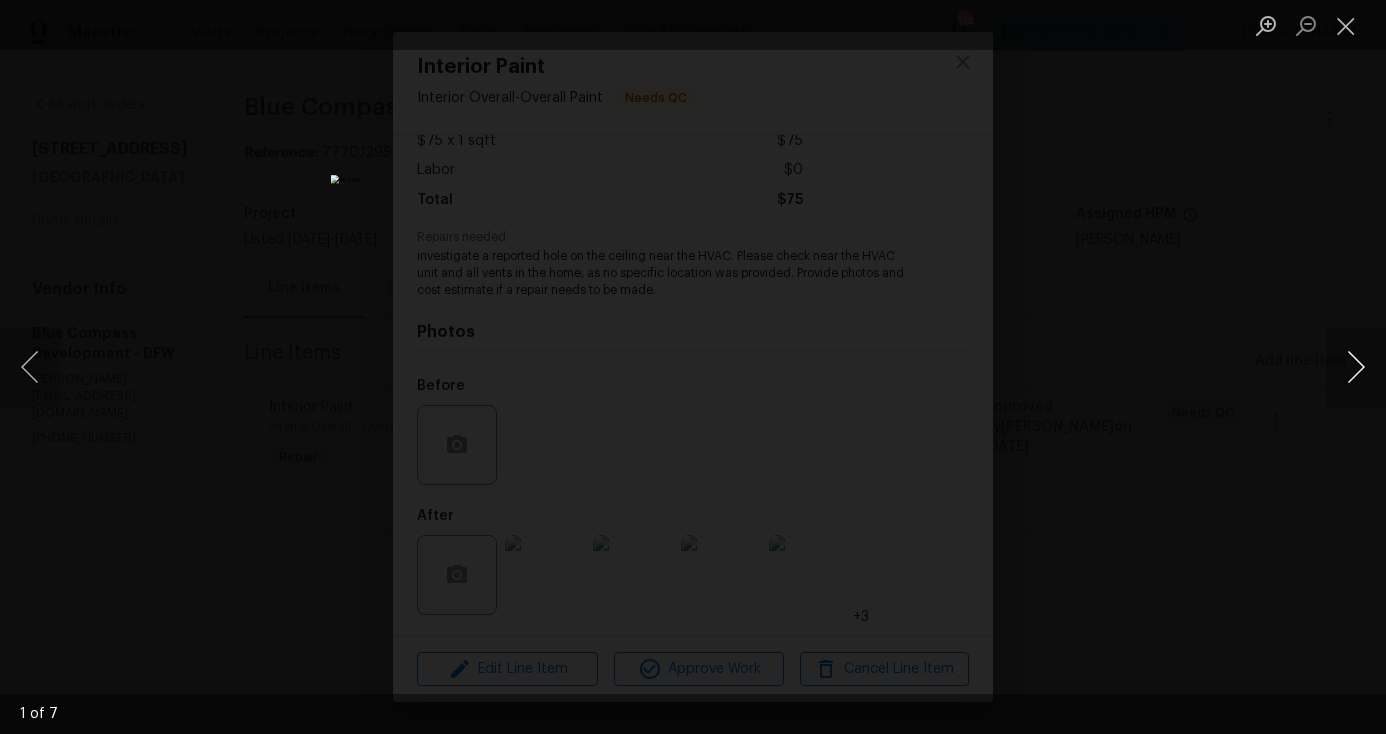 click at bounding box center (1356, 367) 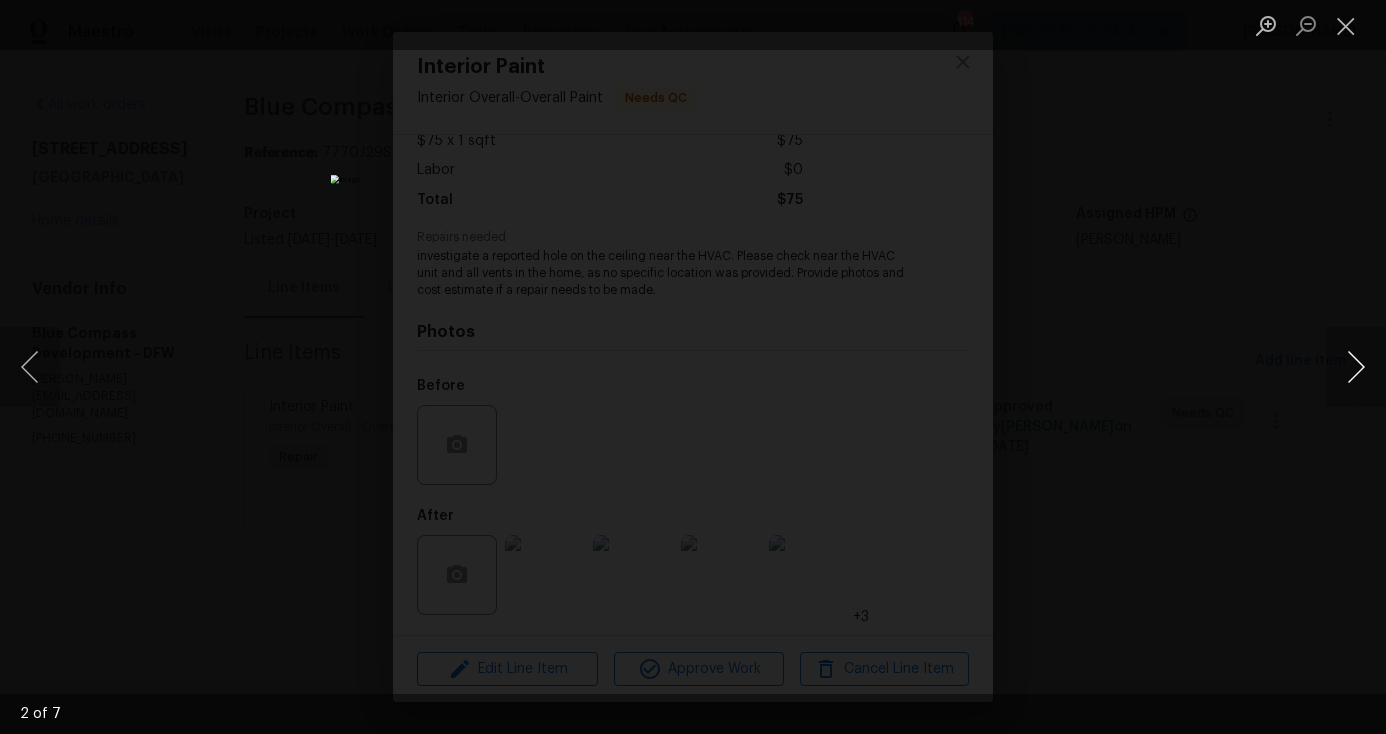 click at bounding box center (1356, 367) 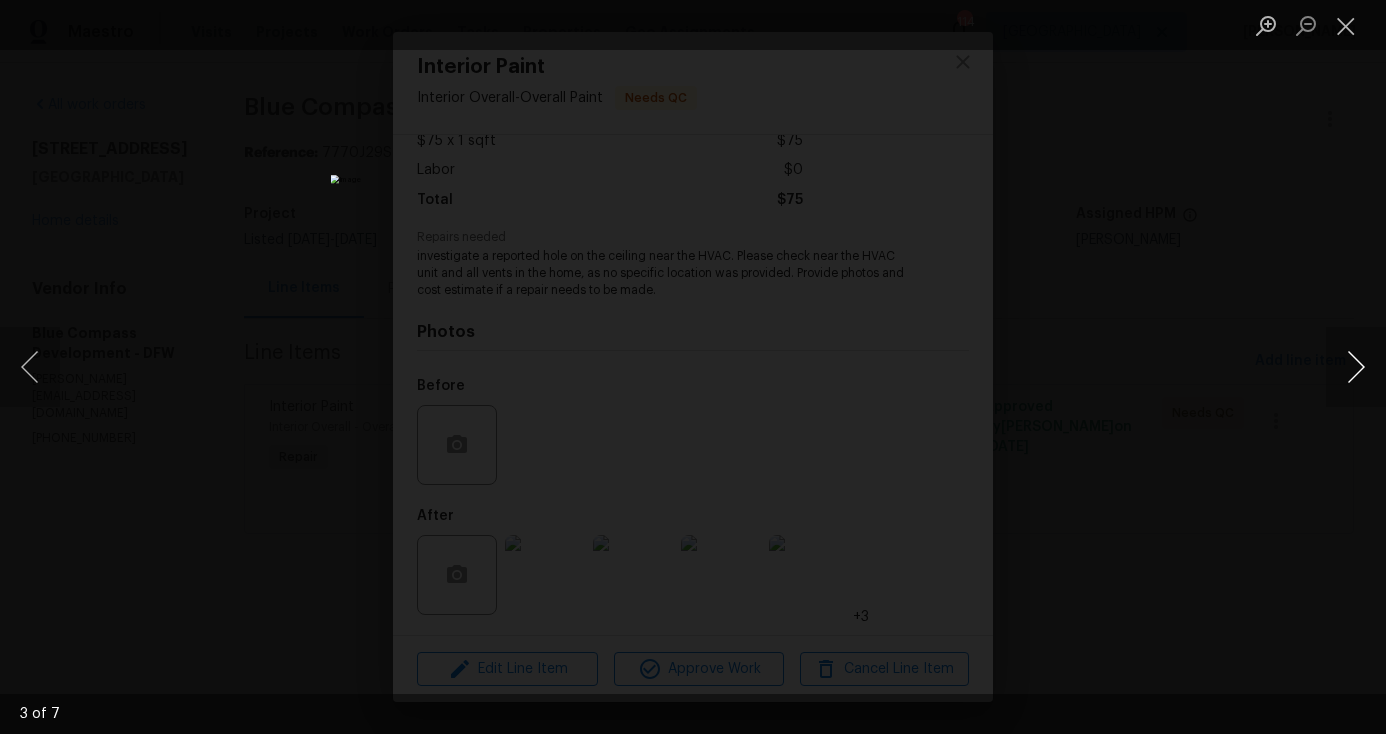 click at bounding box center [1356, 367] 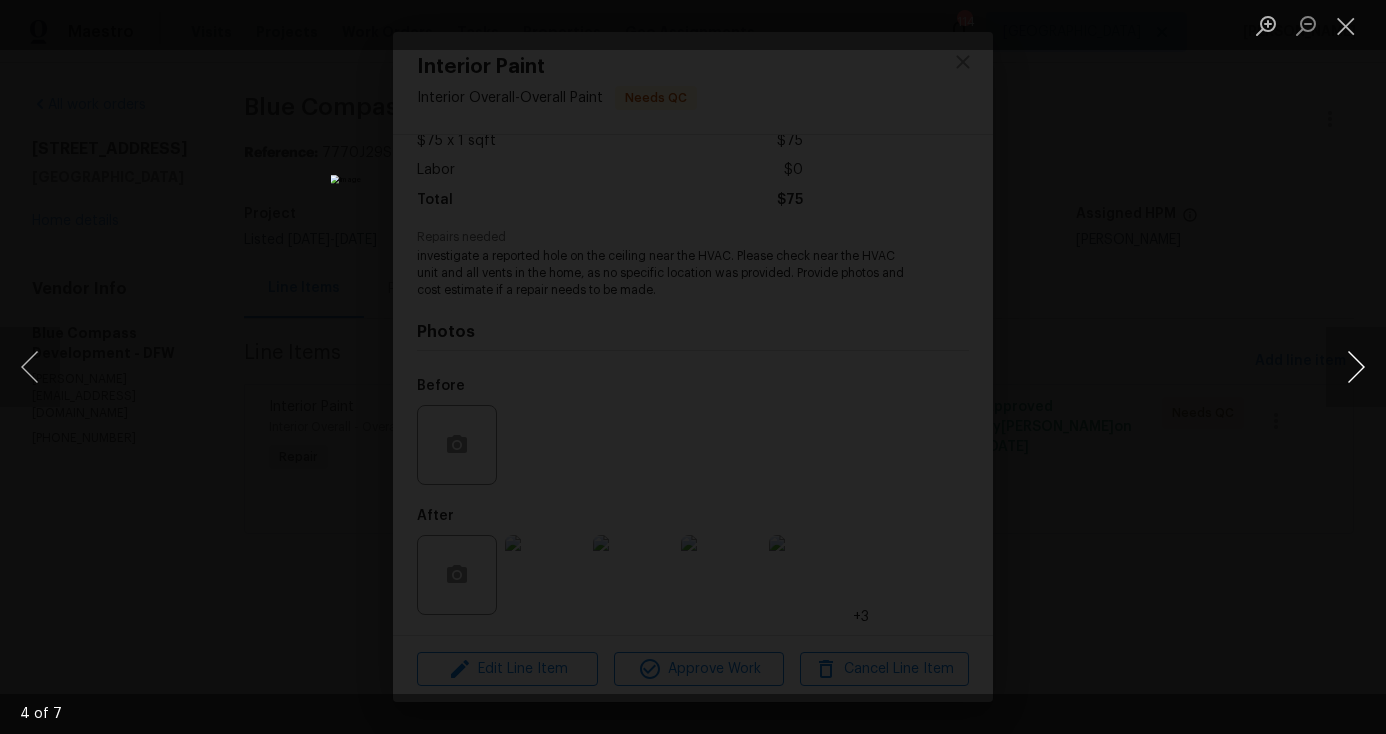 click at bounding box center (1356, 367) 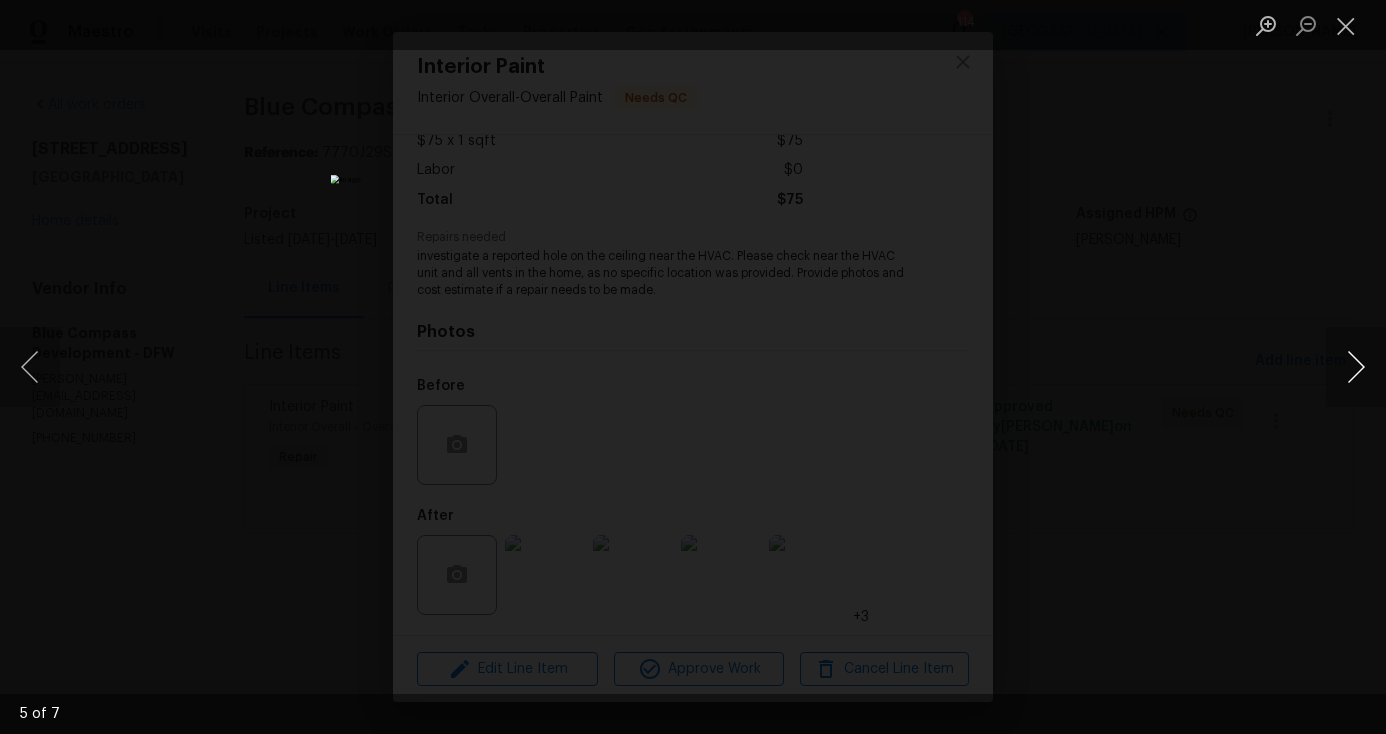 click at bounding box center (1356, 367) 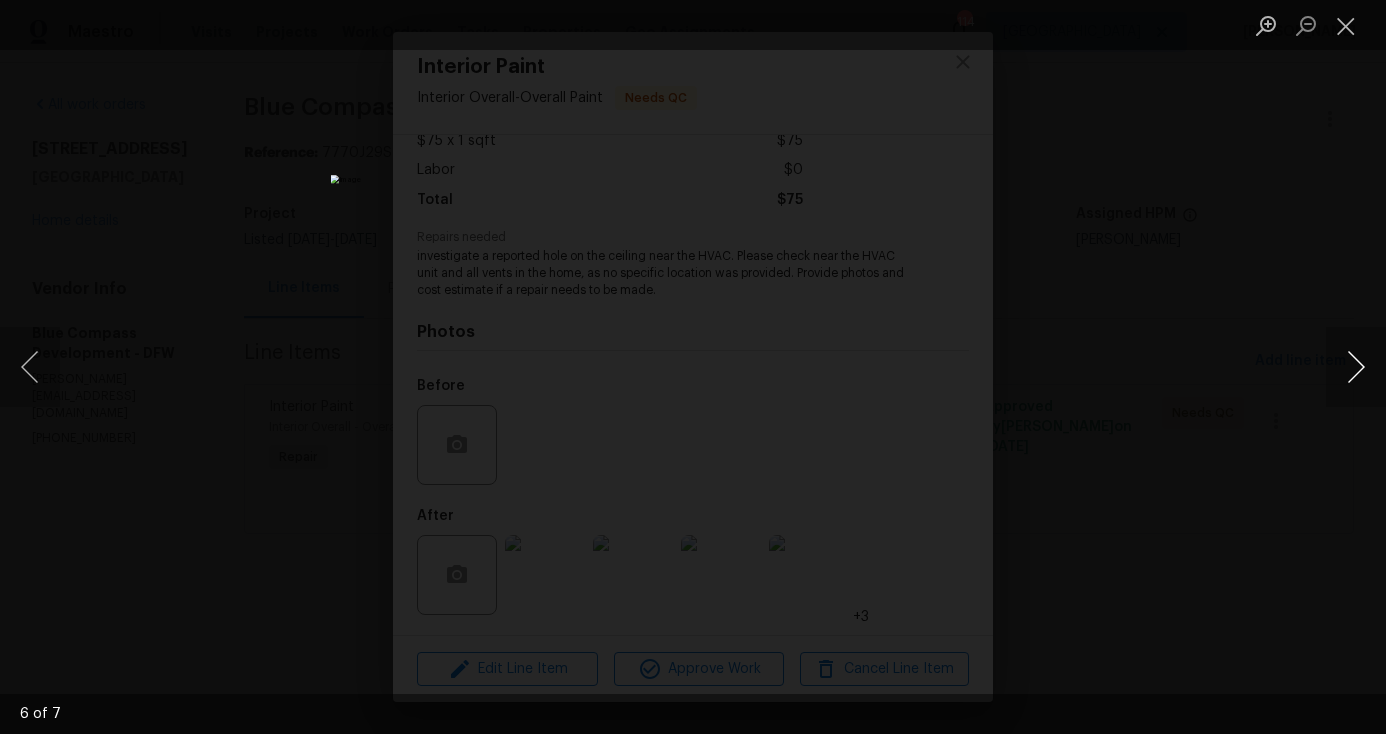 click at bounding box center (1356, 367) 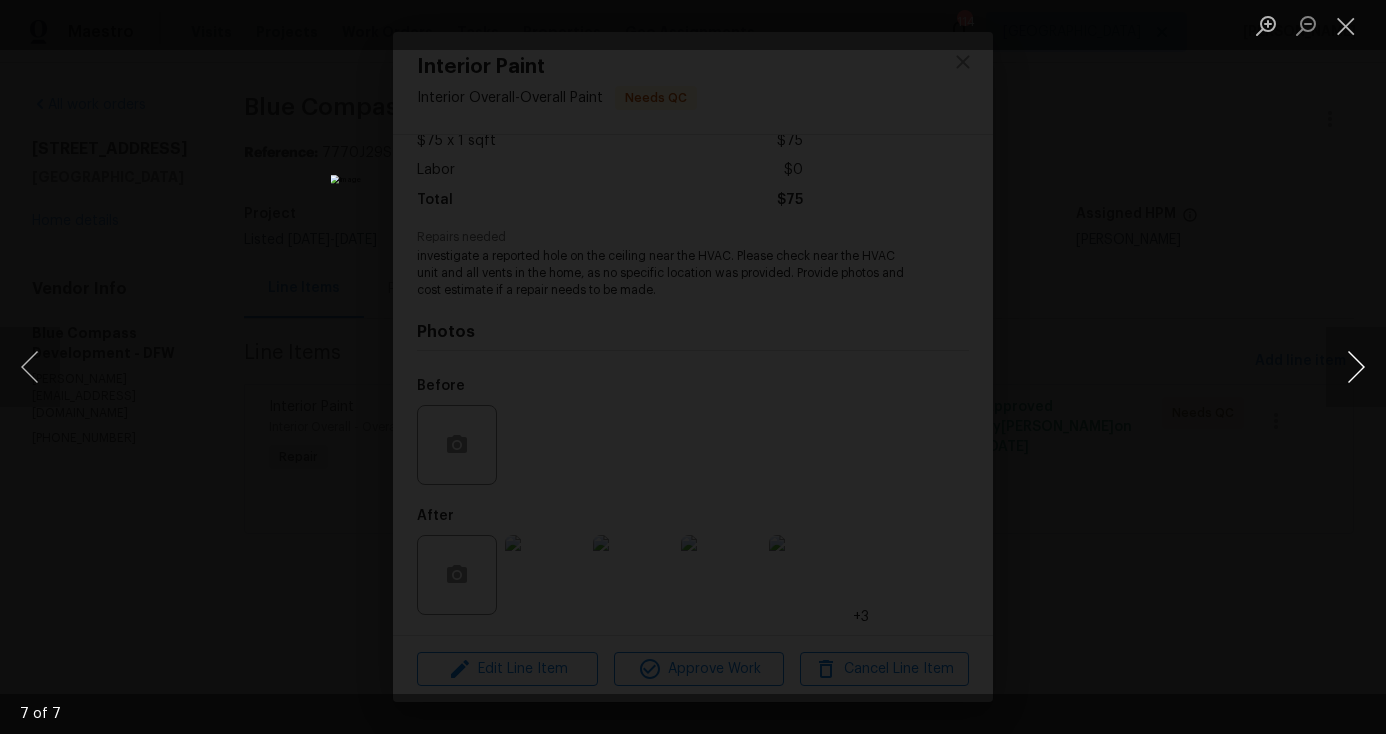 click at bounding box center (1356, 367) 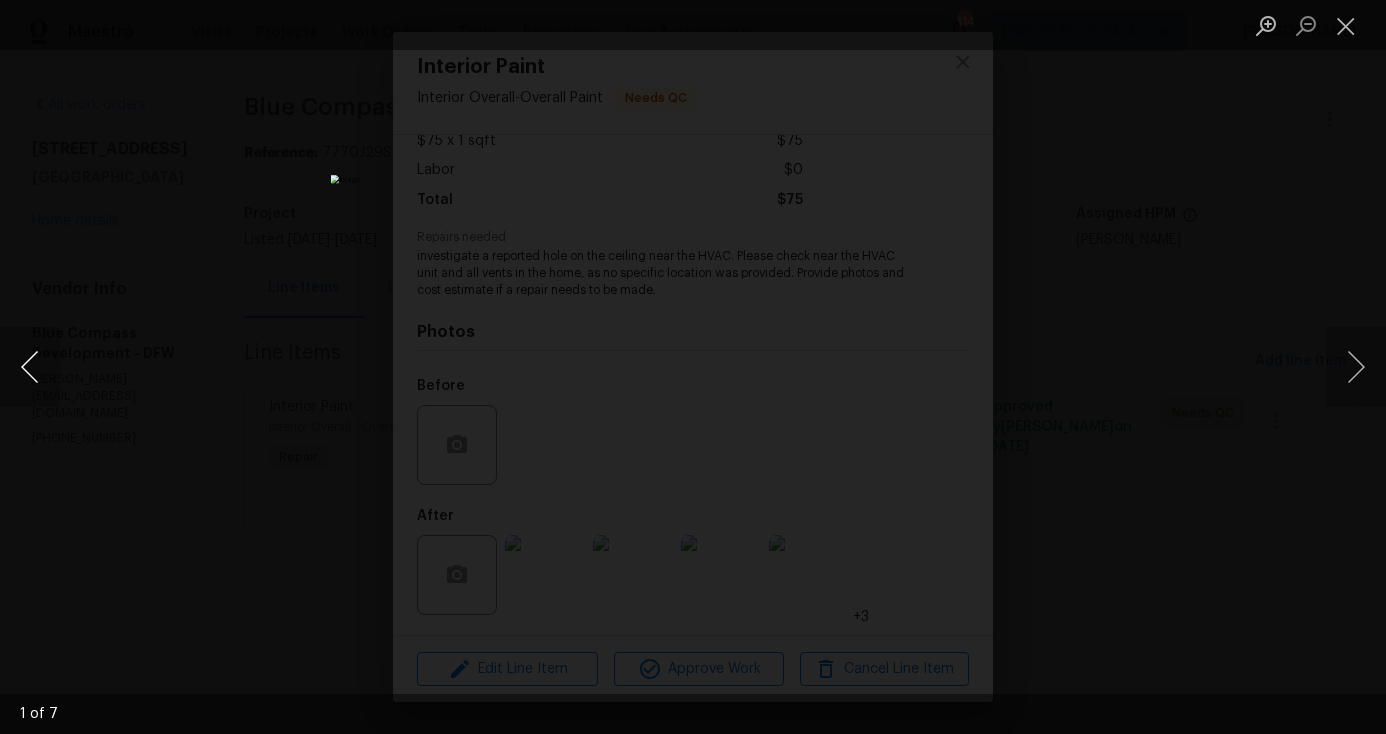 click at bounding box center (30, 367) 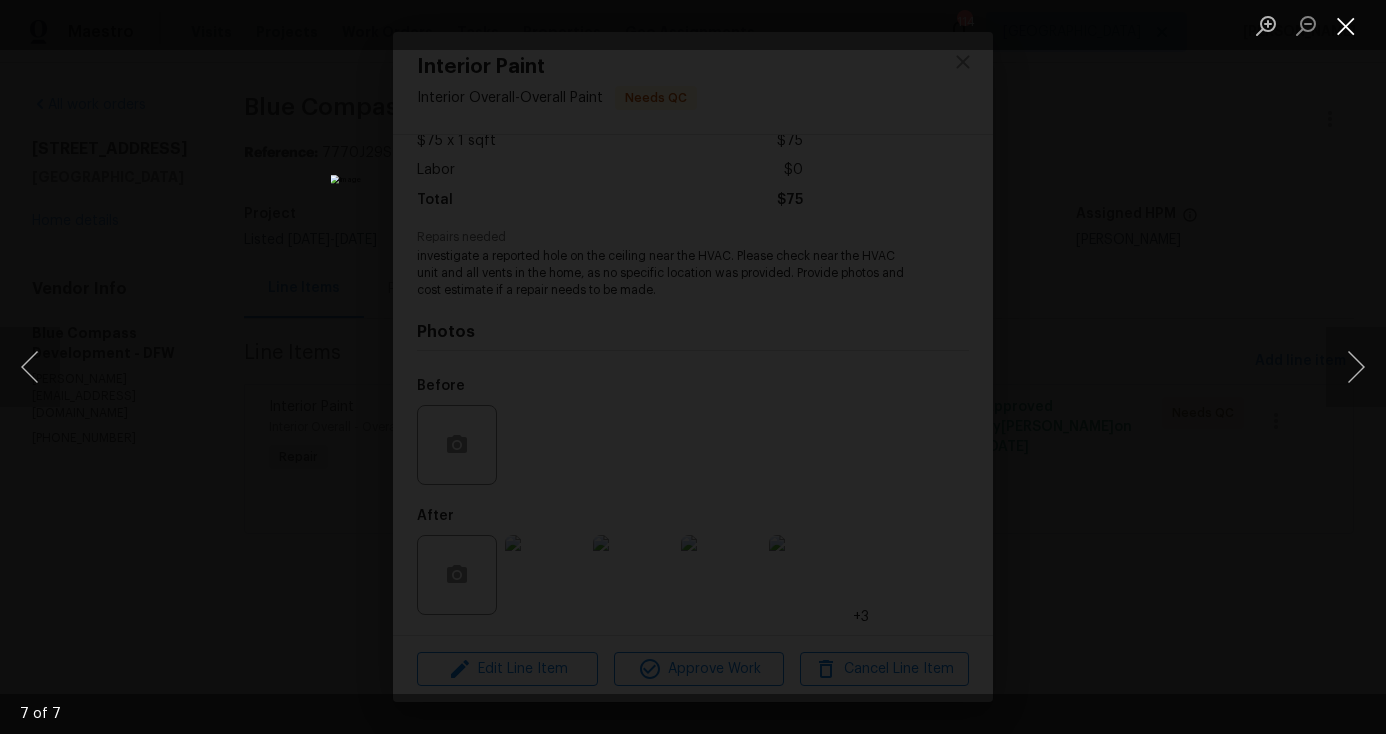 click at bounding box center (1346, 25) 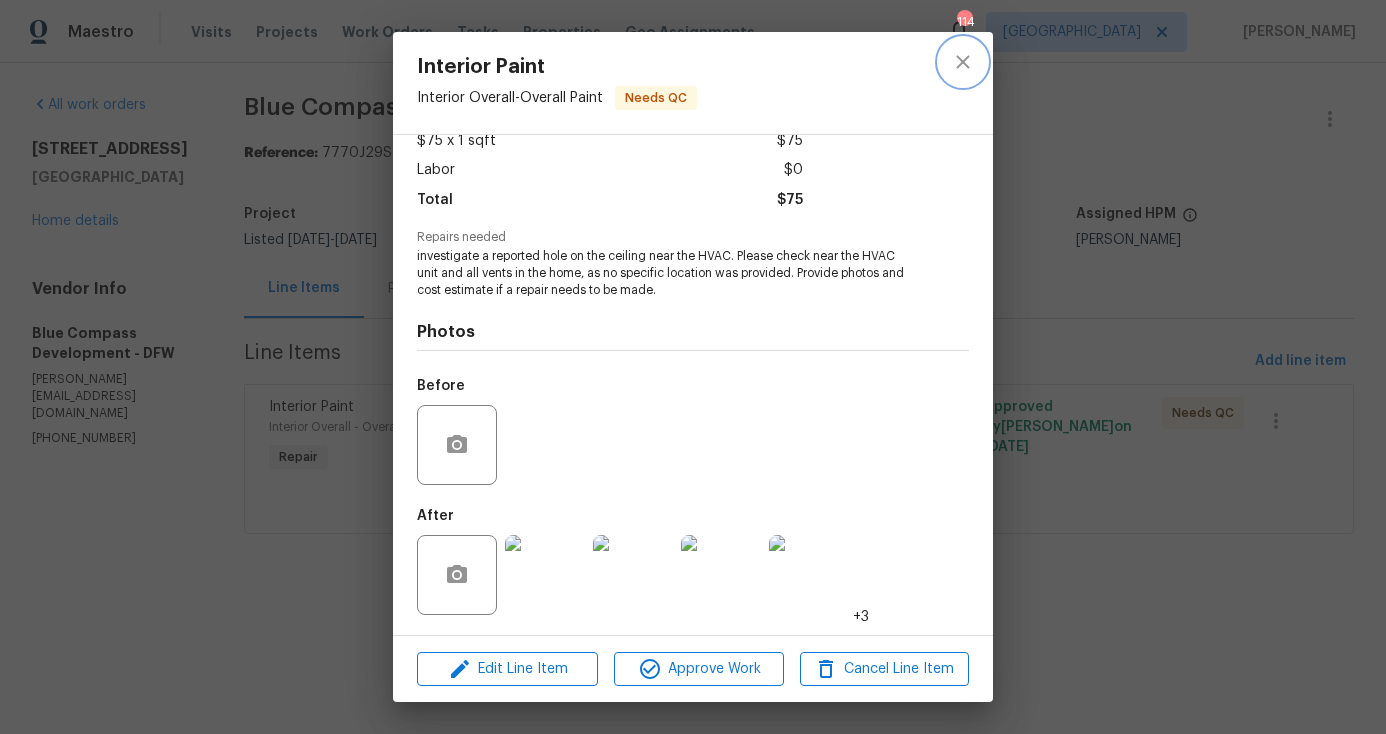 click 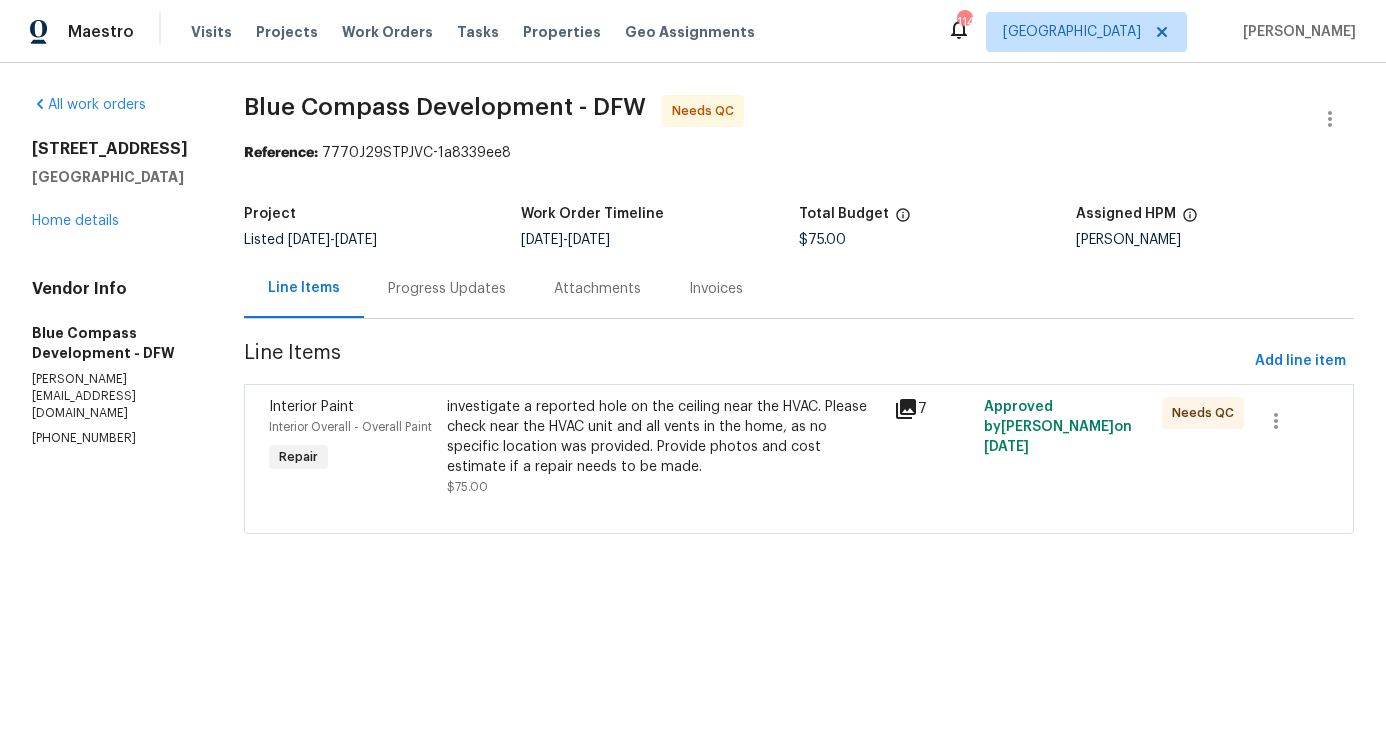 click on "Progress Updates" at bounding box center [447, 289] 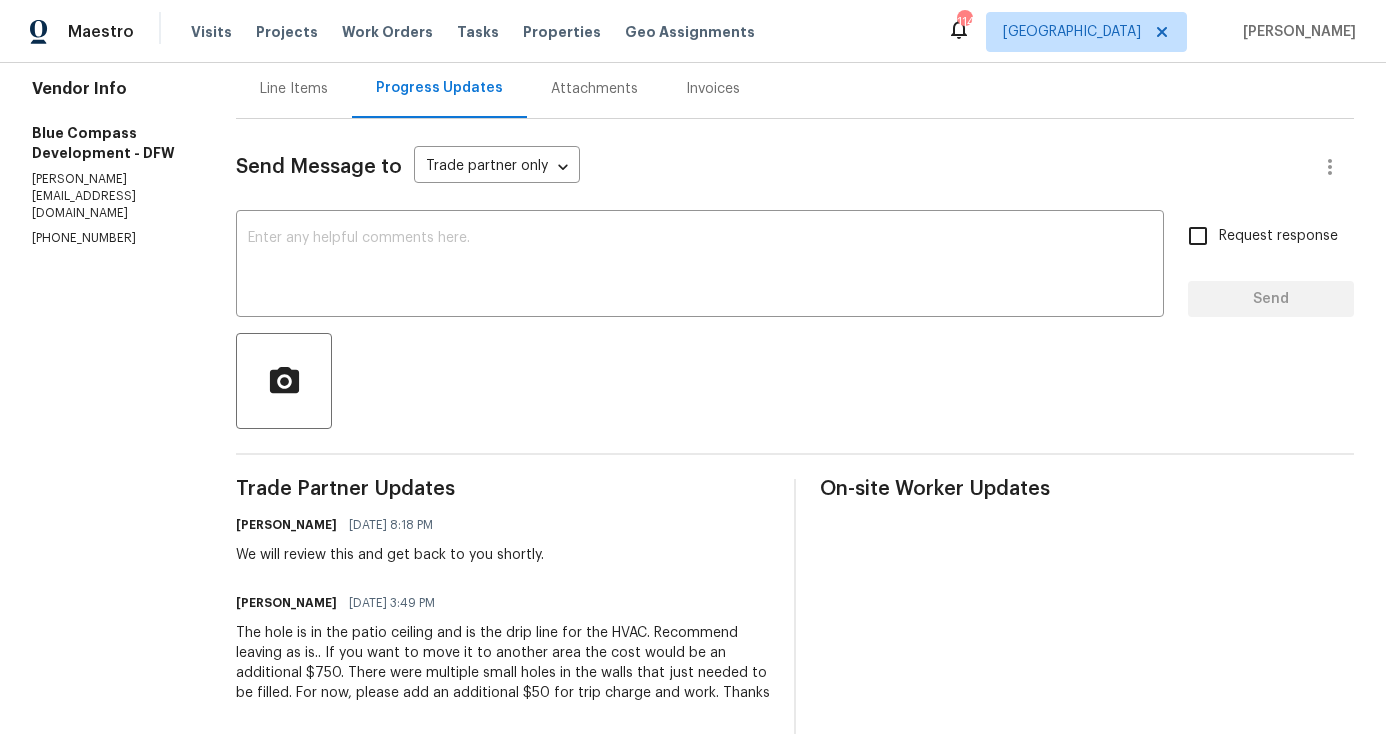 scroll, scrollTop: 0, scrollLeft: 0, axis: both 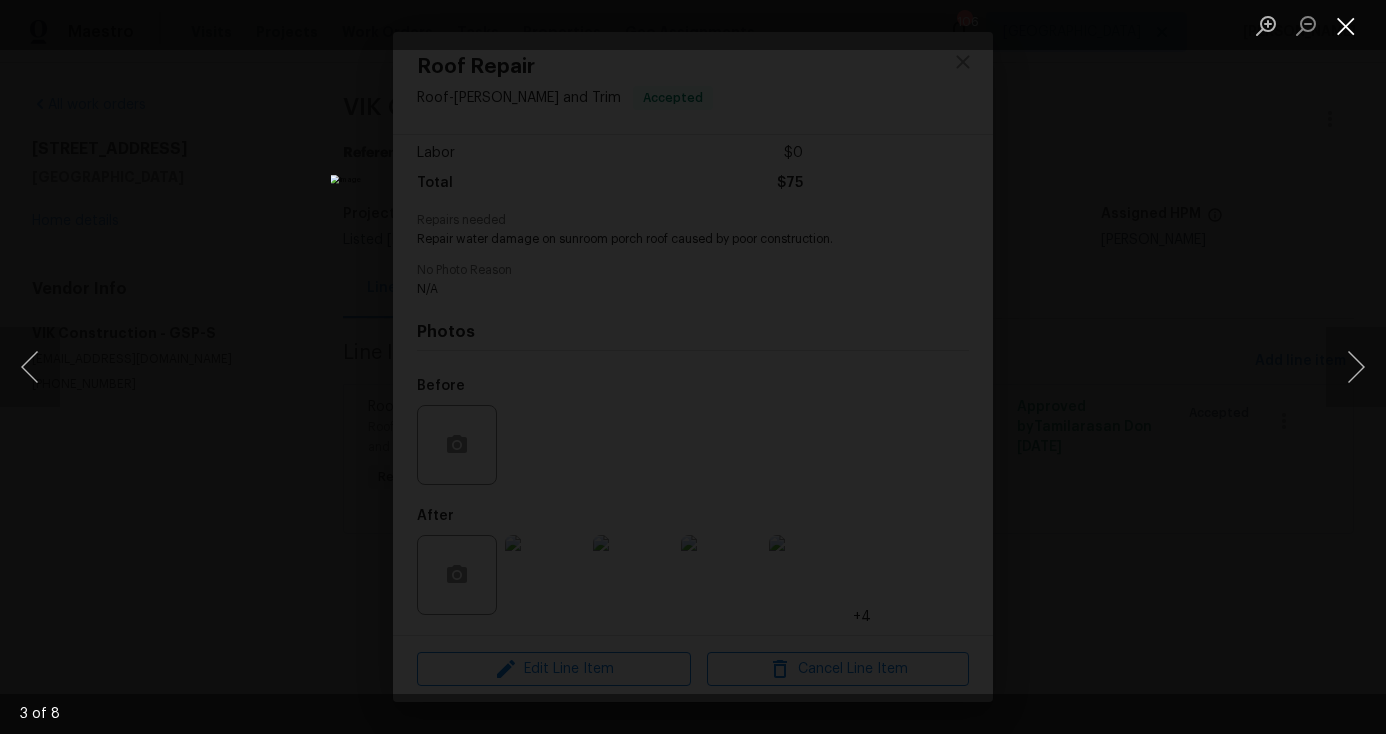 click at bounding box center [1346, 25] 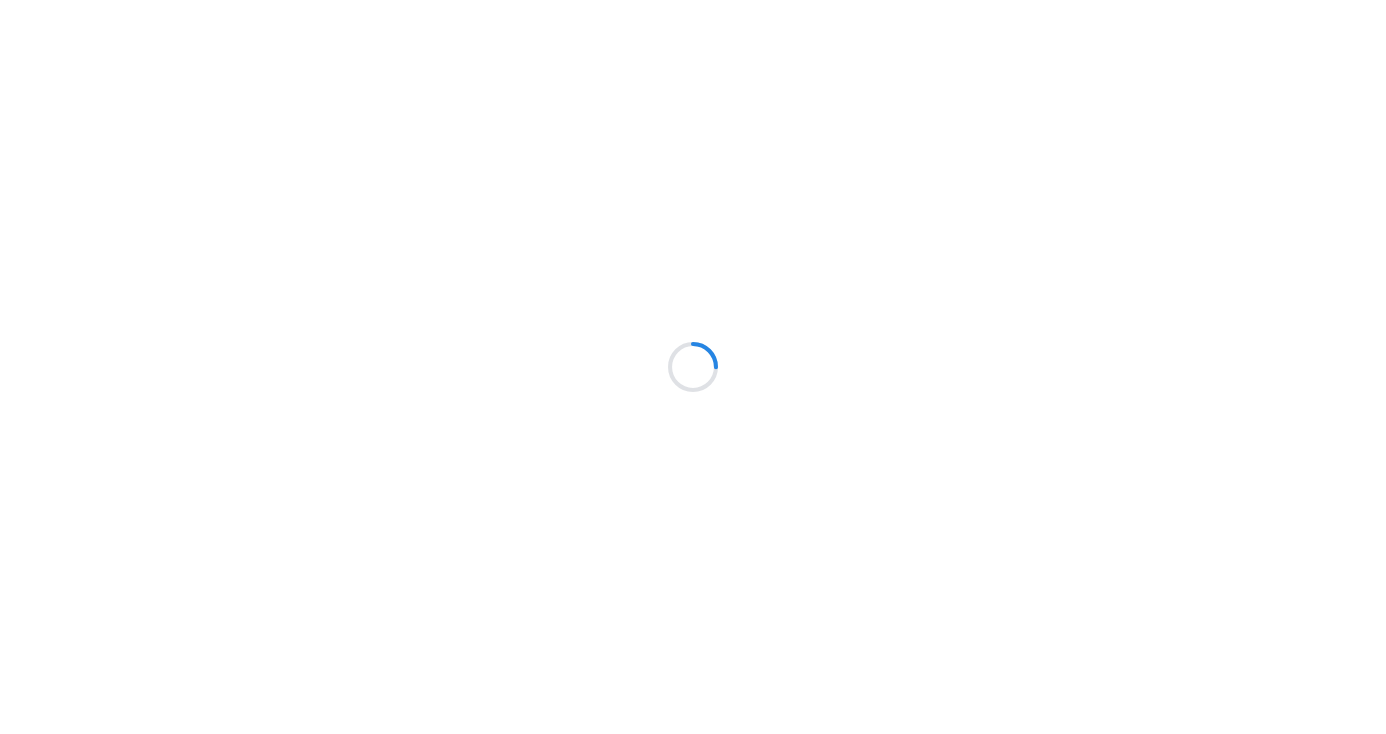 scroll, scrollTop: 0, scrollLeft: 0, axis: both 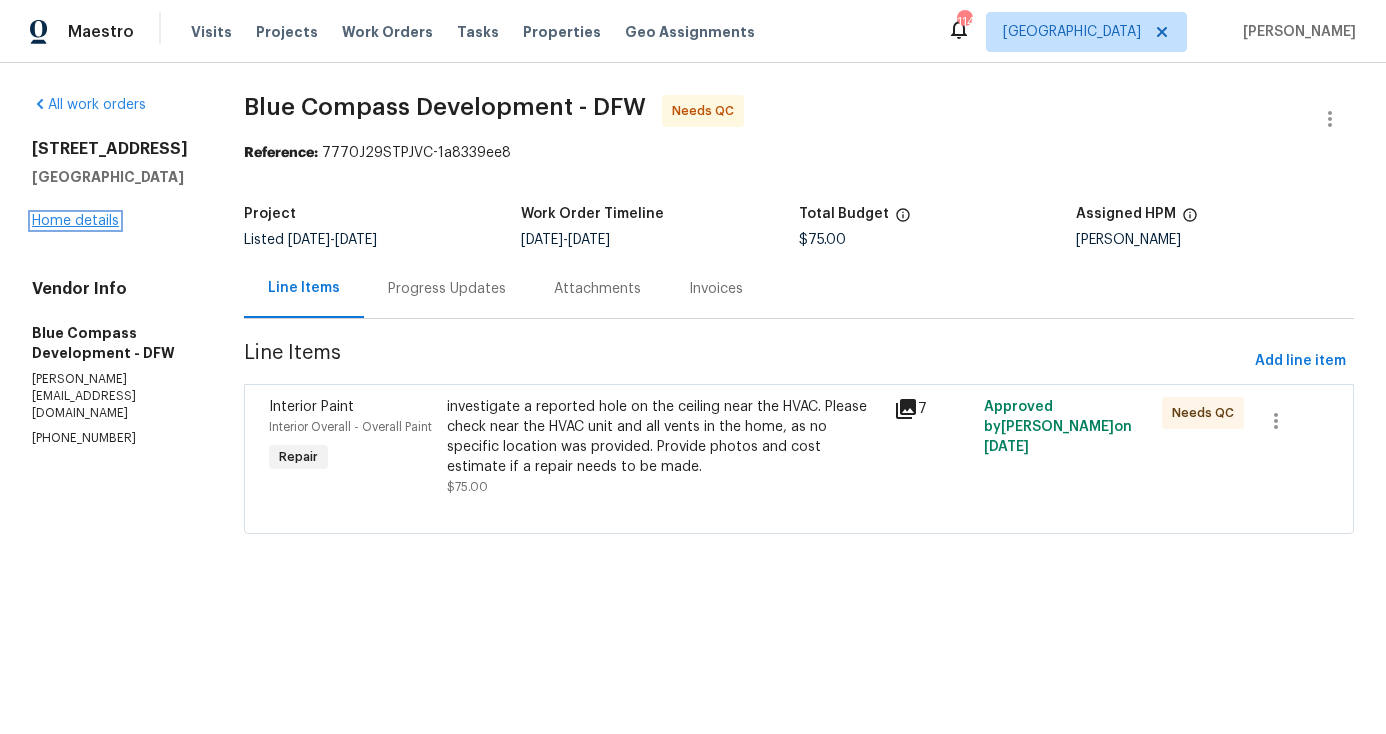 click on "Home details" at bounding box center (75, 221) 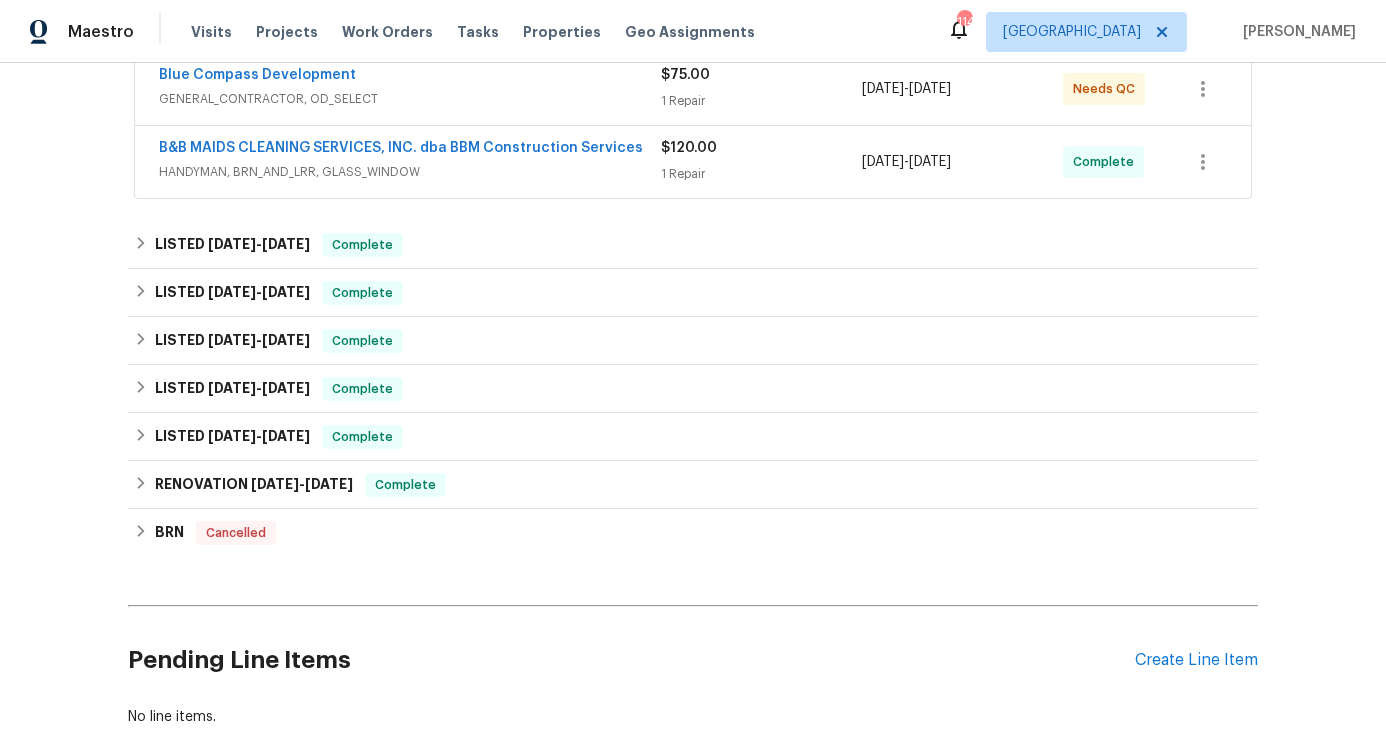 scroll, scrollTop: 404, scrollLeft: 0, axis: vertical 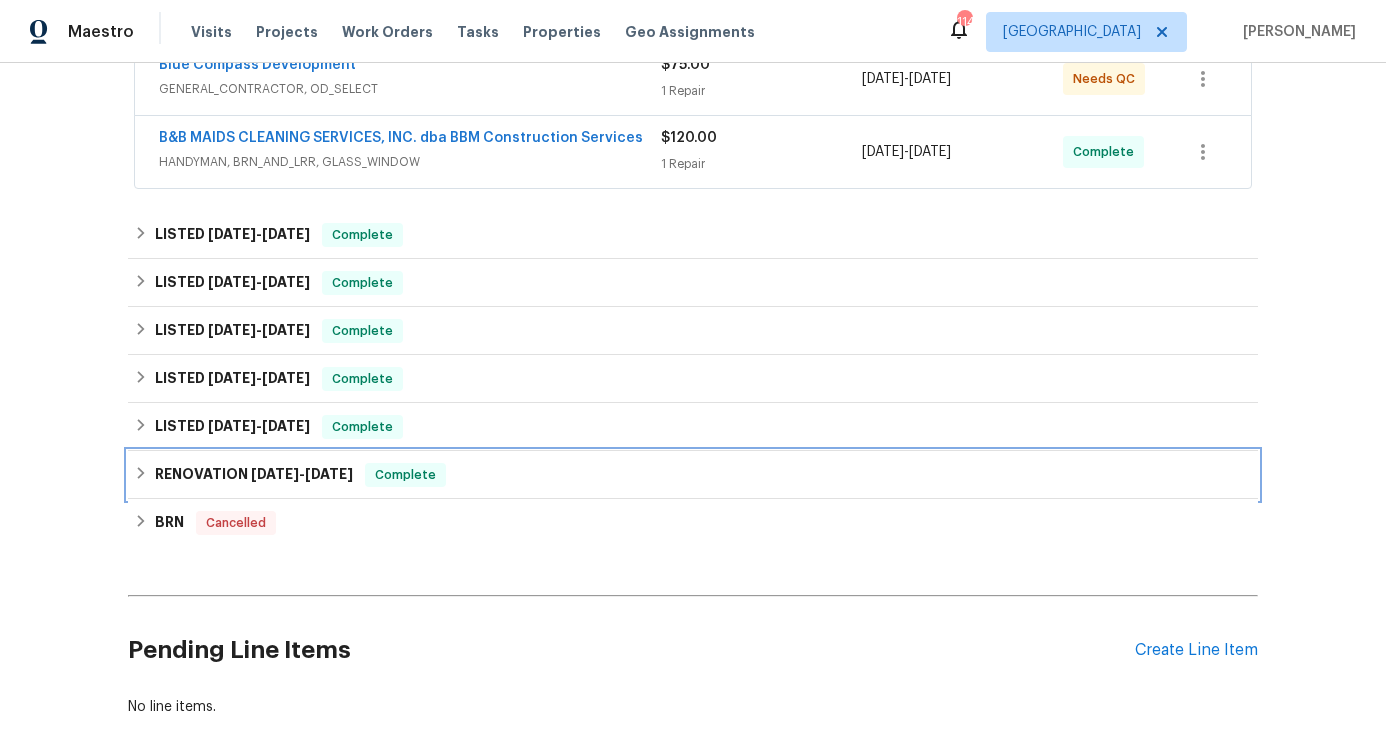 click 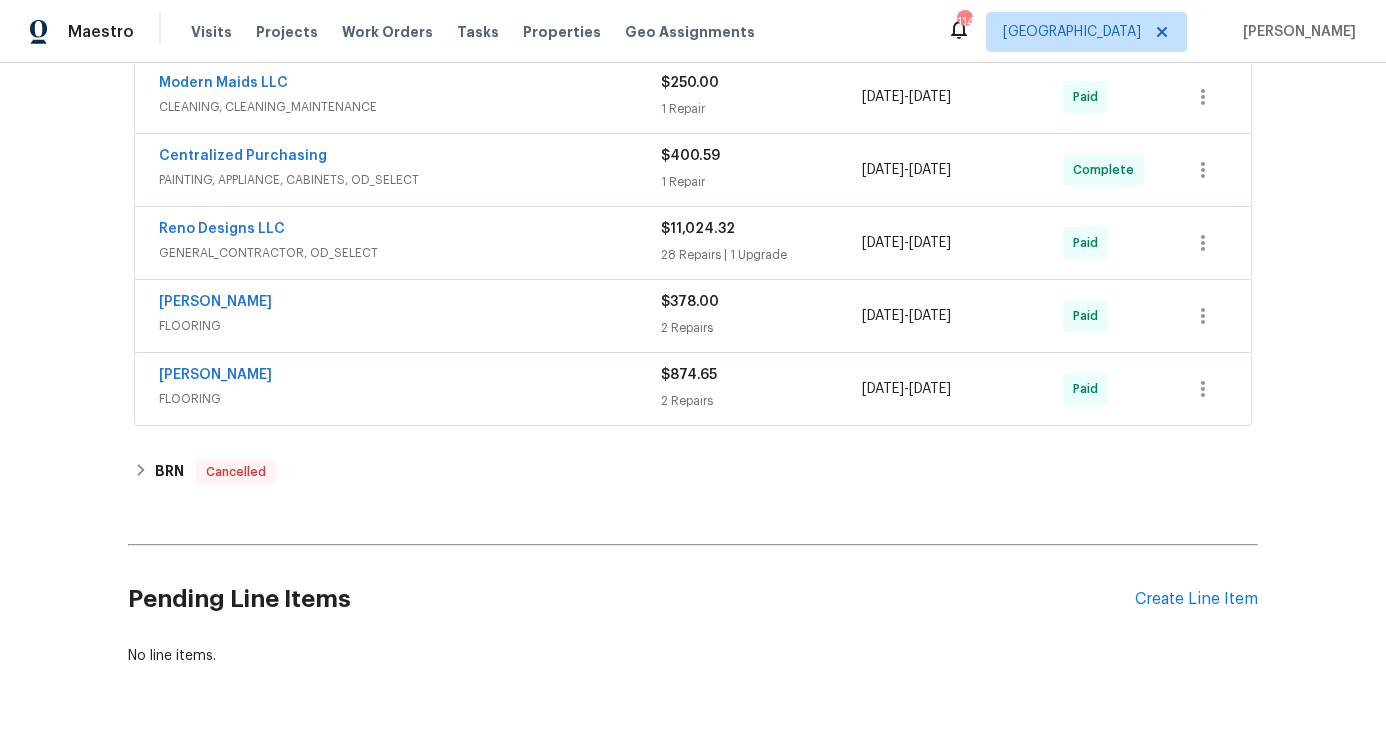 scroll, scrollTop: 879, scrollLeft: 0, axis: vertical 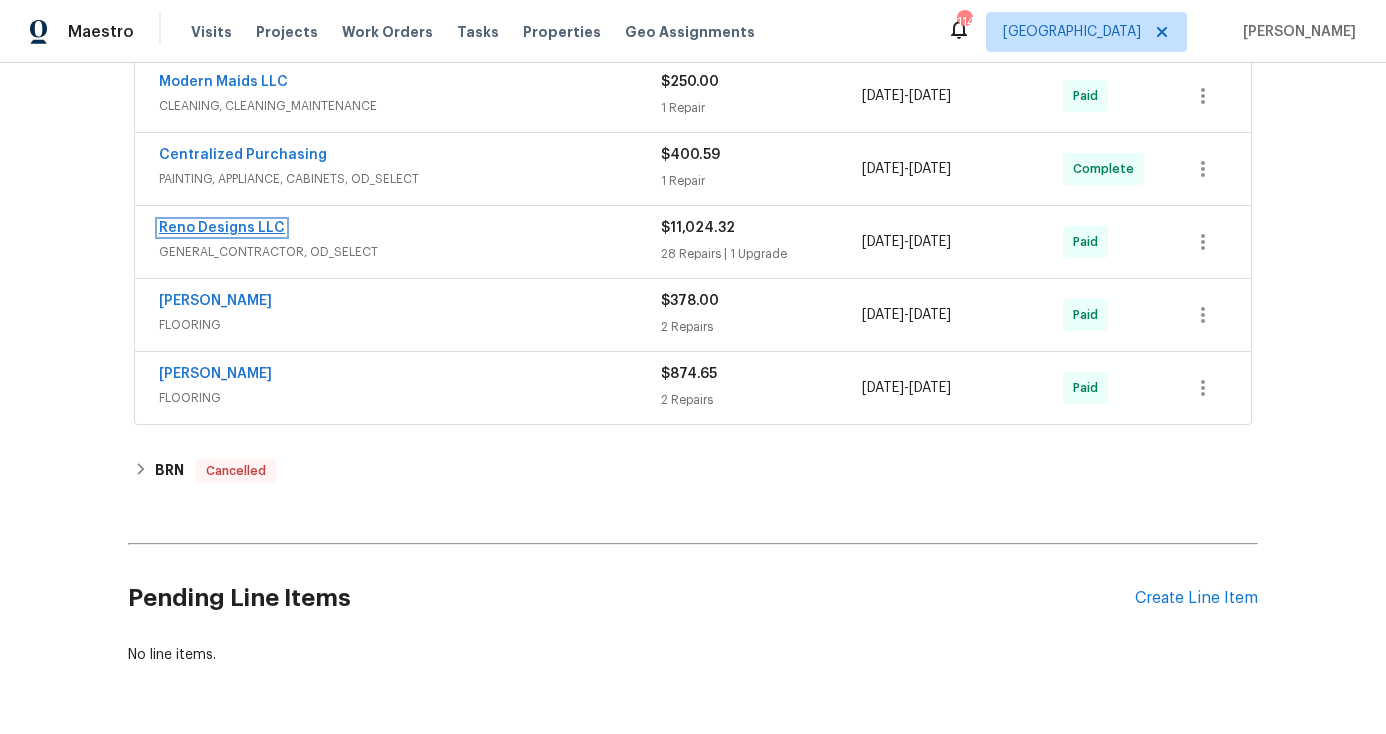 click on "Reno Designs LLC" at bounding box center [222, 228] 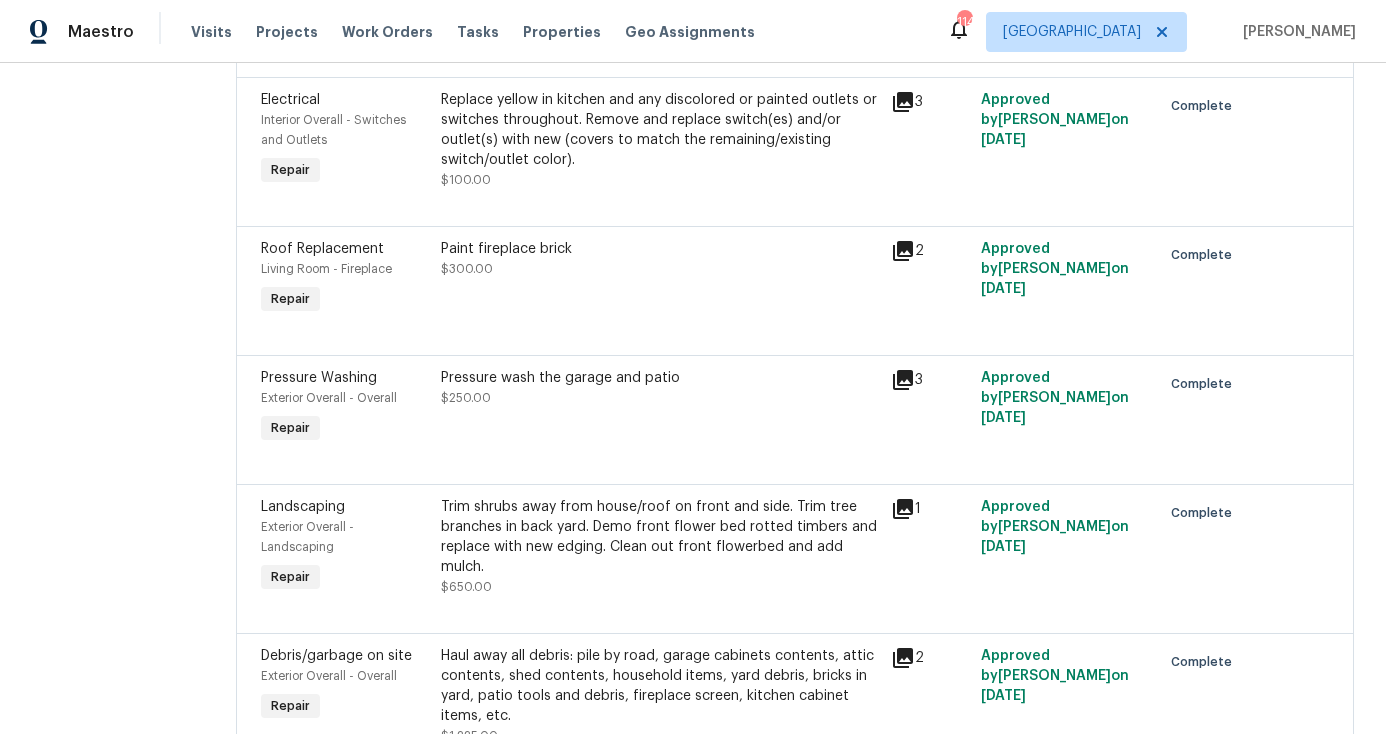 scroll, scrollTop: 967, scrollLeft: 0, axis: vertical 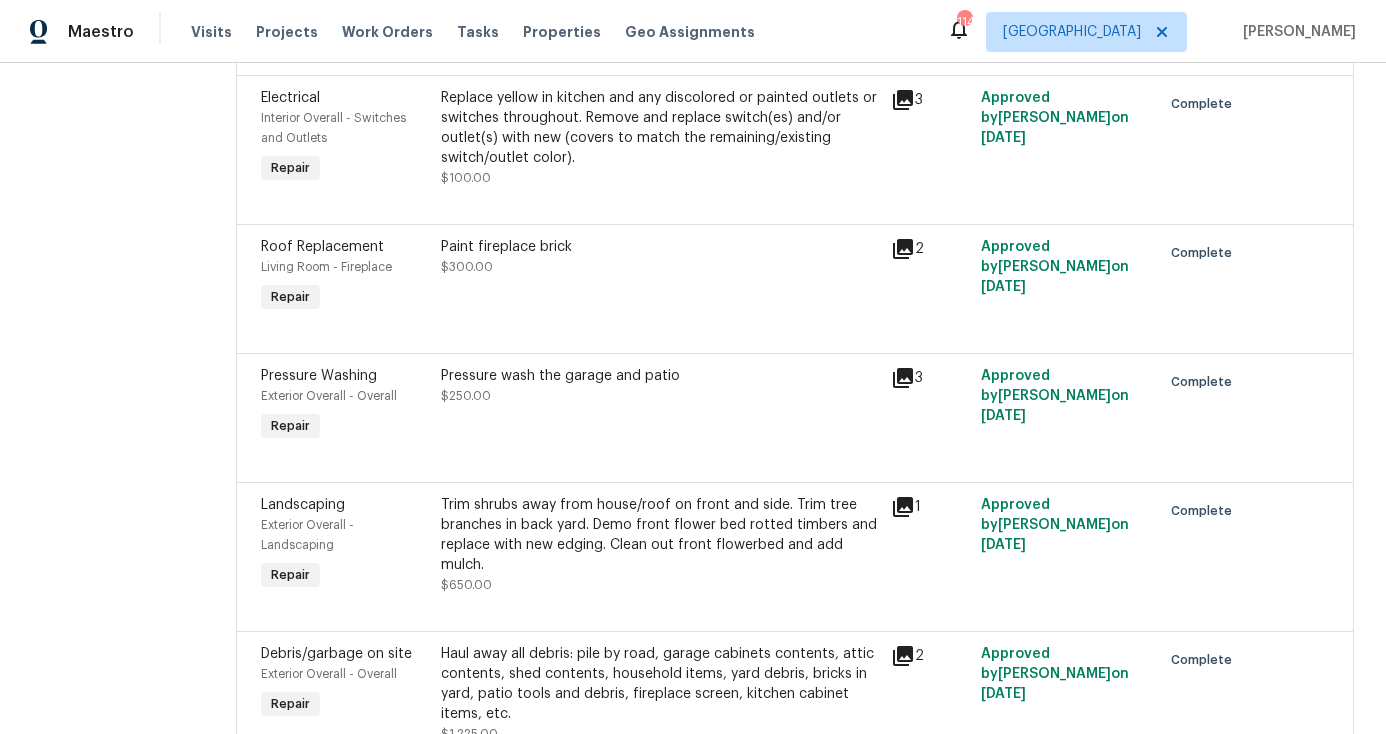 click on "Pressure wash the garage and patio" at bounding box center [660, 376] 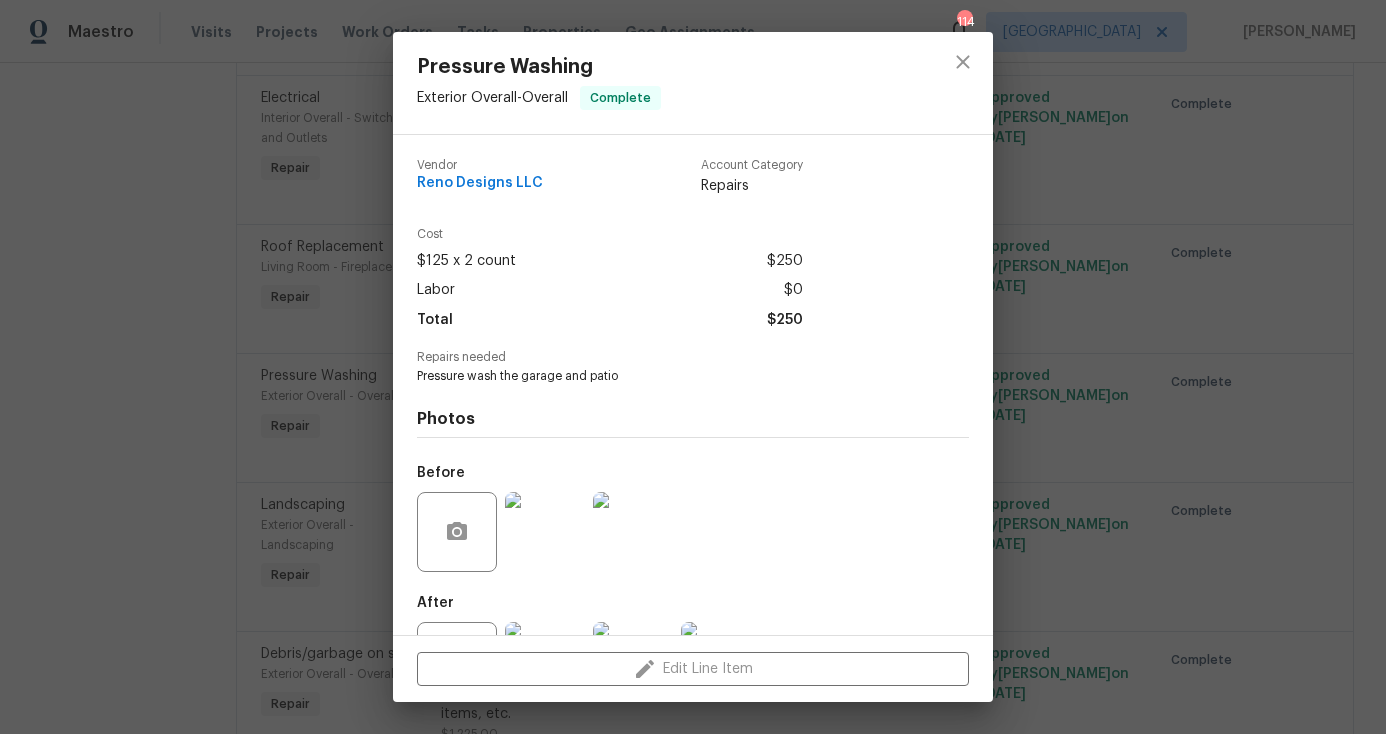 scroll, scrollTop: 87, scrollLeft: 0, axis: vertical 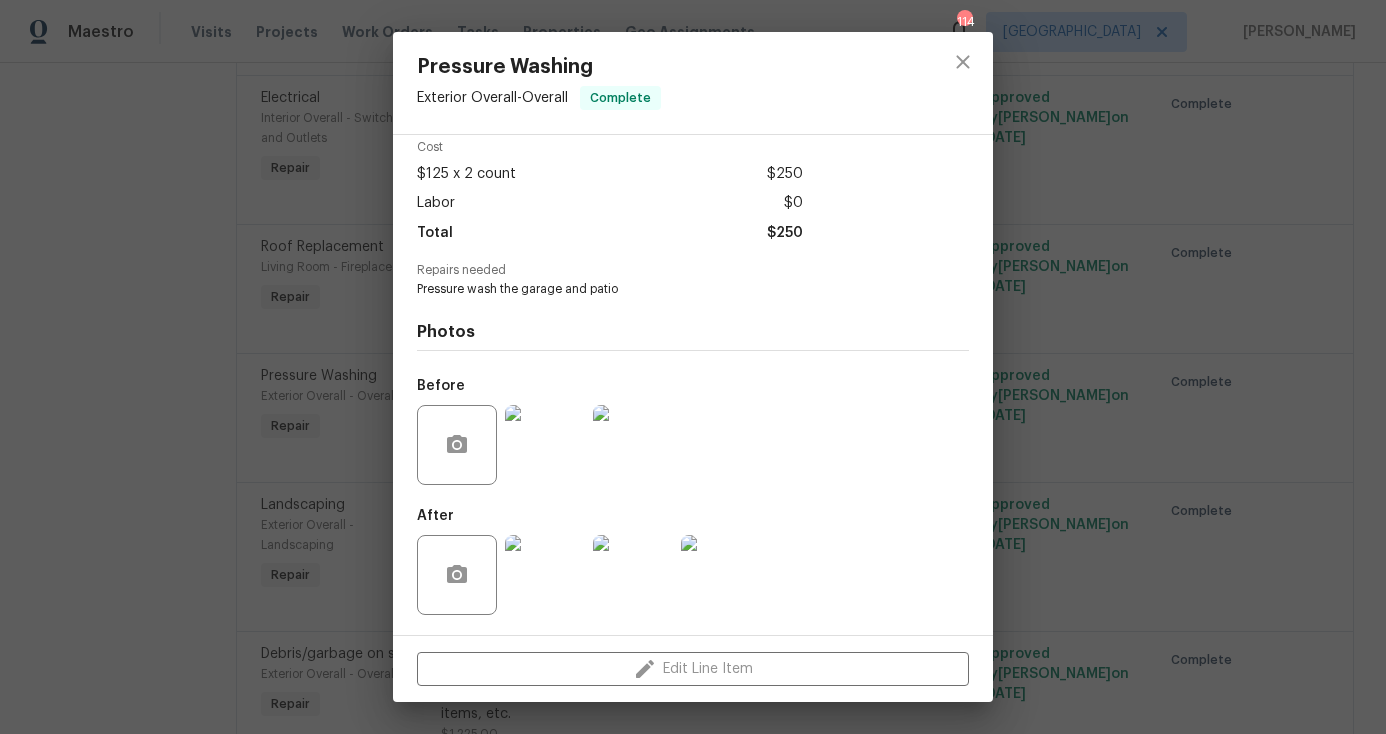 click at bounding box center (545, 575) 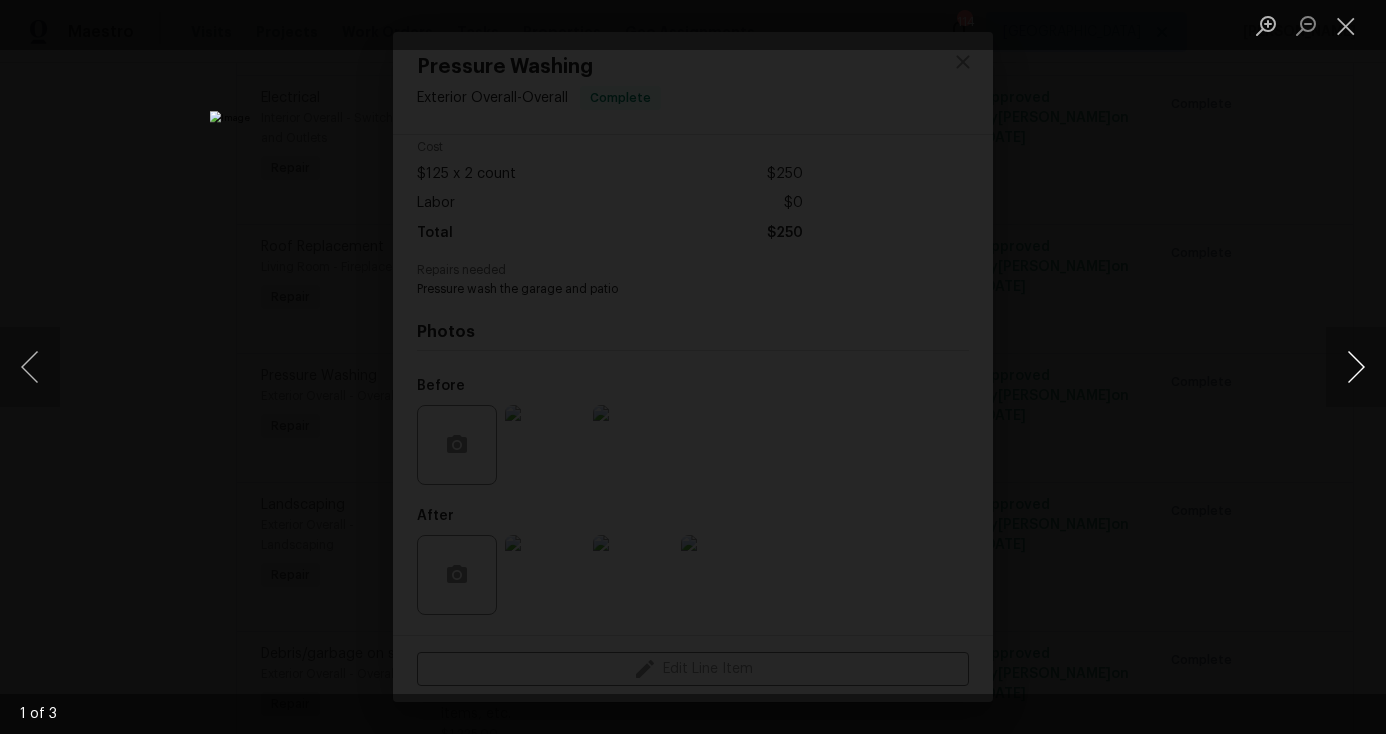 click at bounding box center [1356, 367] 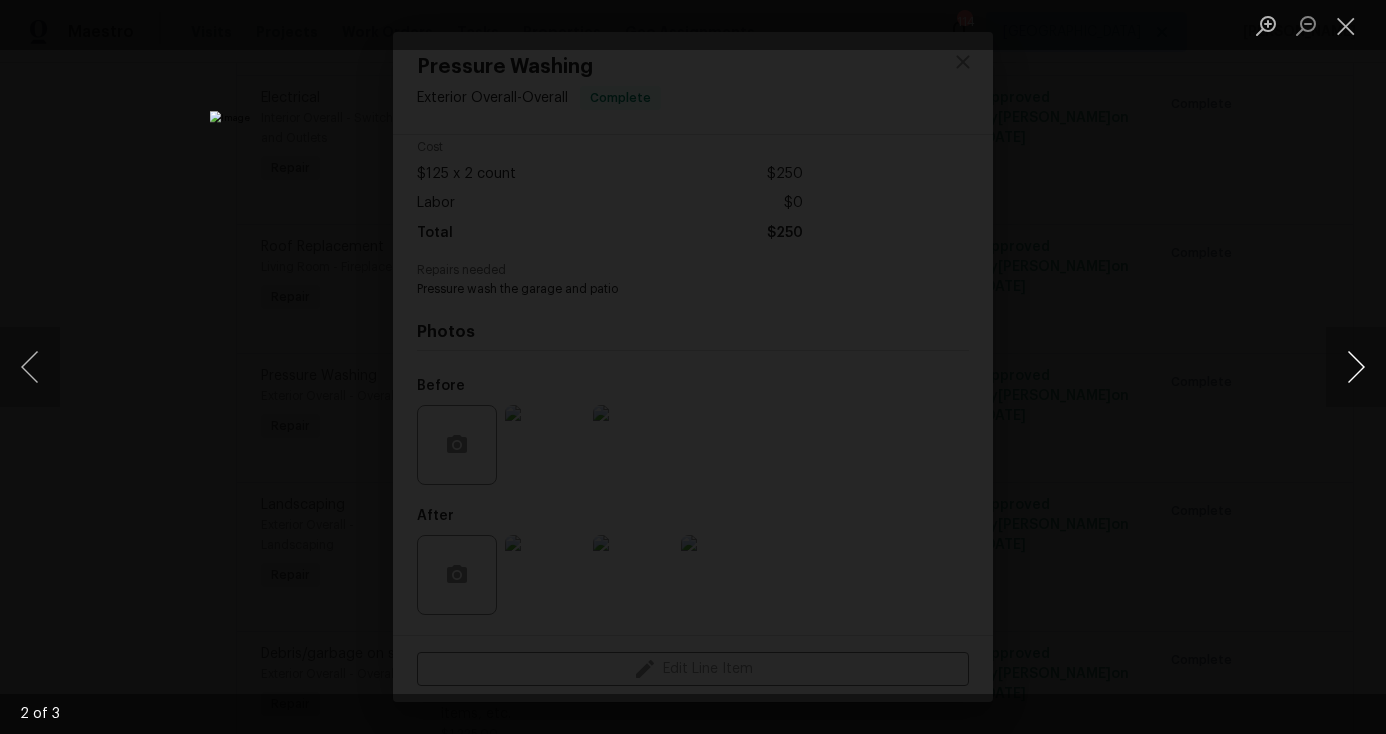 click at bounding box center [1356, 367] 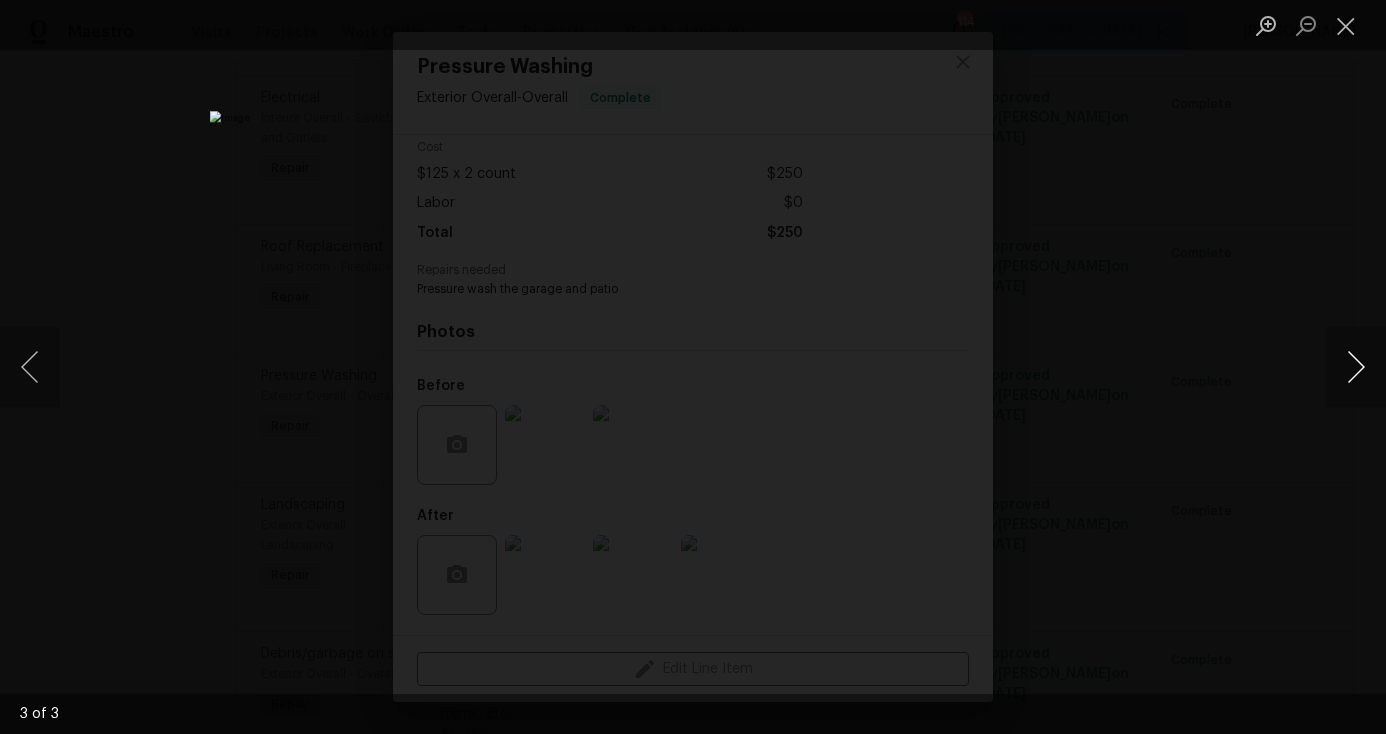 click at bounding box center (1356, 367) 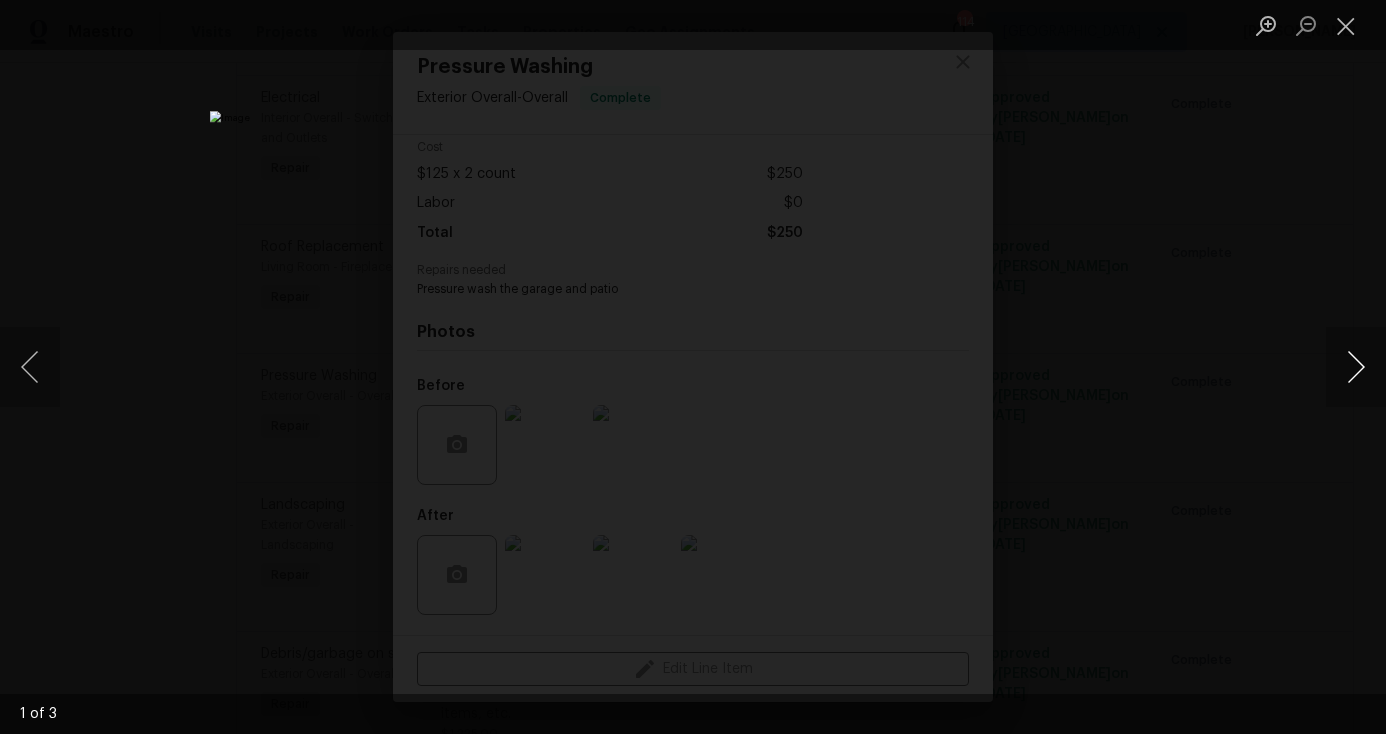 click at bounding box center (1356, 367) 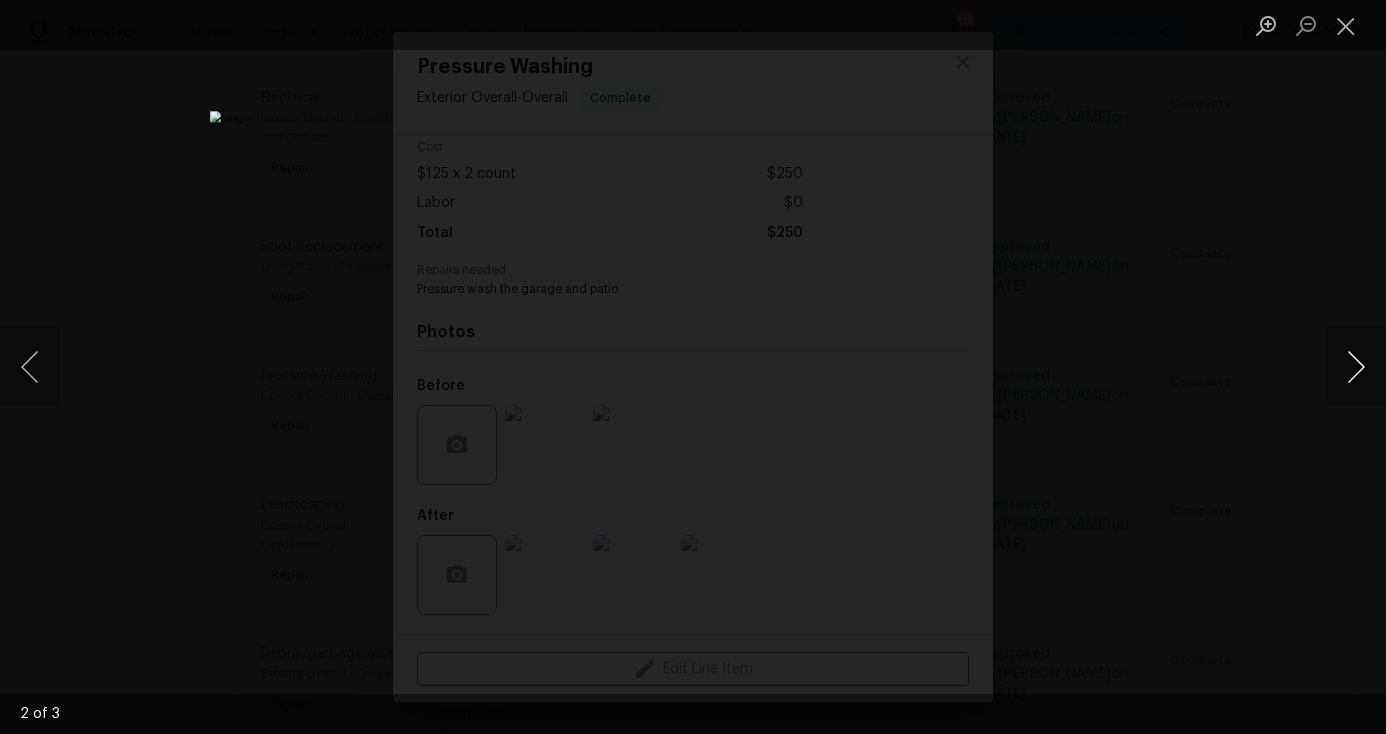 click at bounding box center (1356, 367) 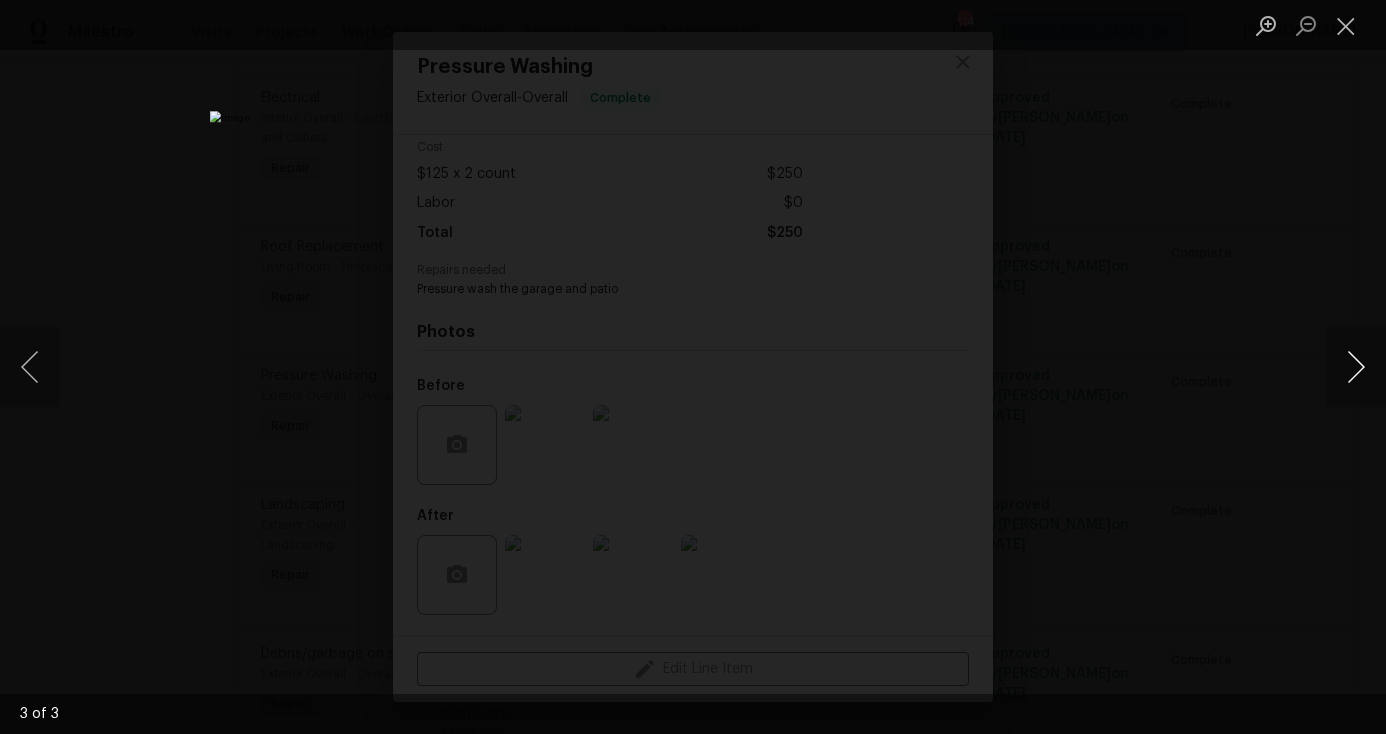 click at bounding box center (1356, 367) 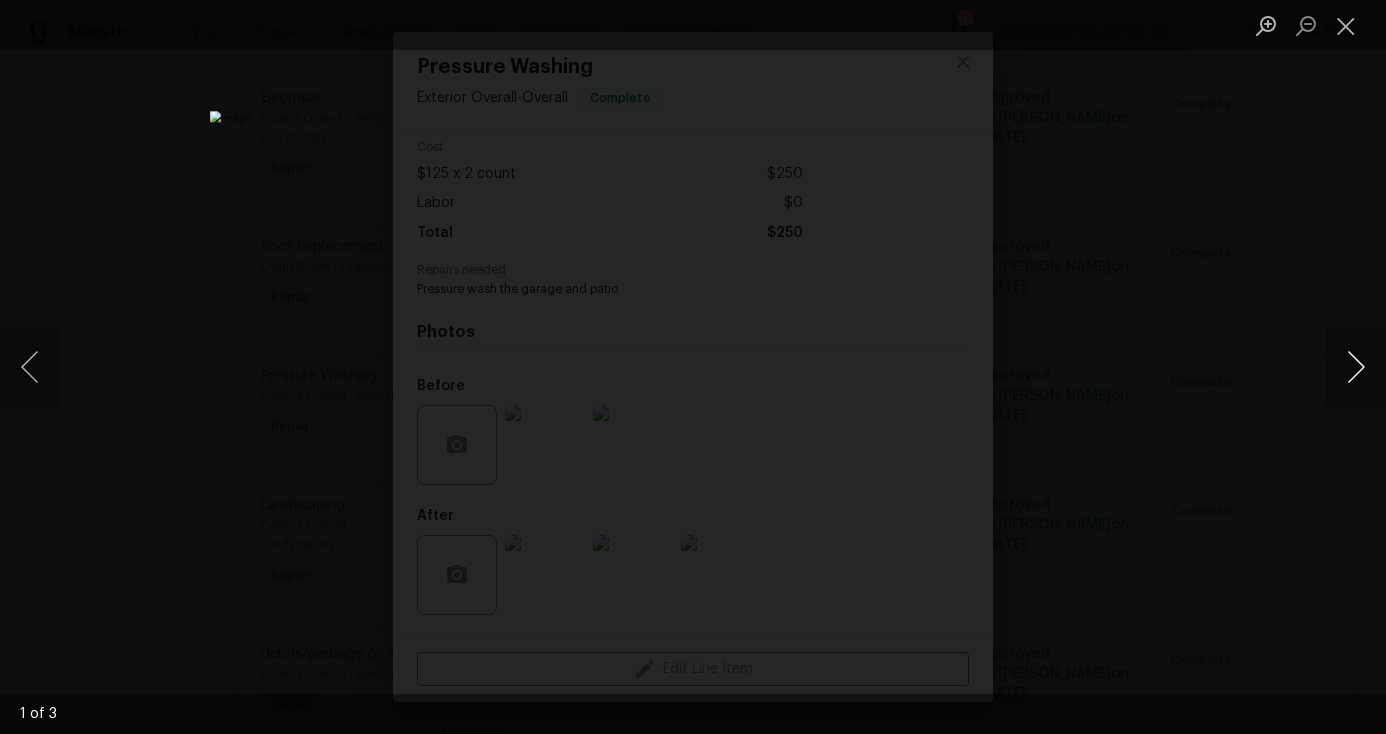 click at bounding box center (1356, 367) 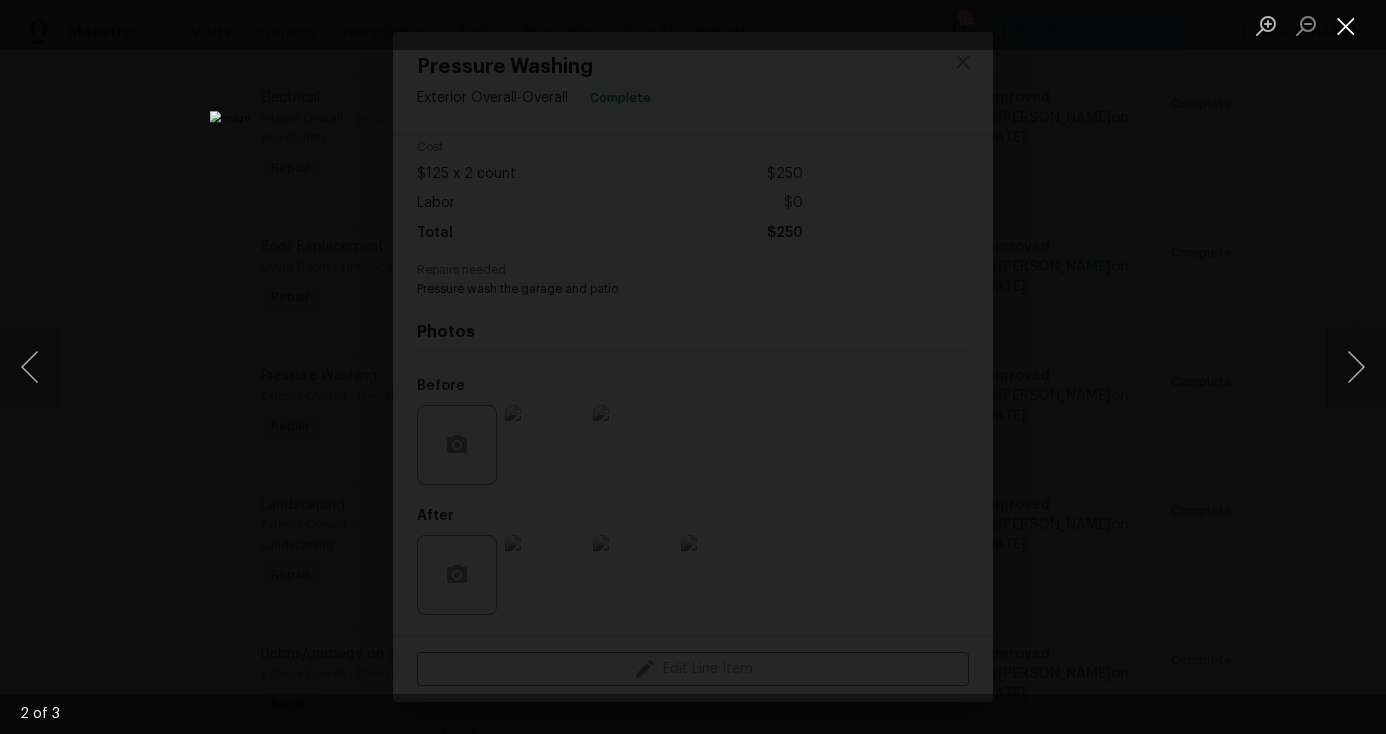 click at bounding box center (1346, 25) 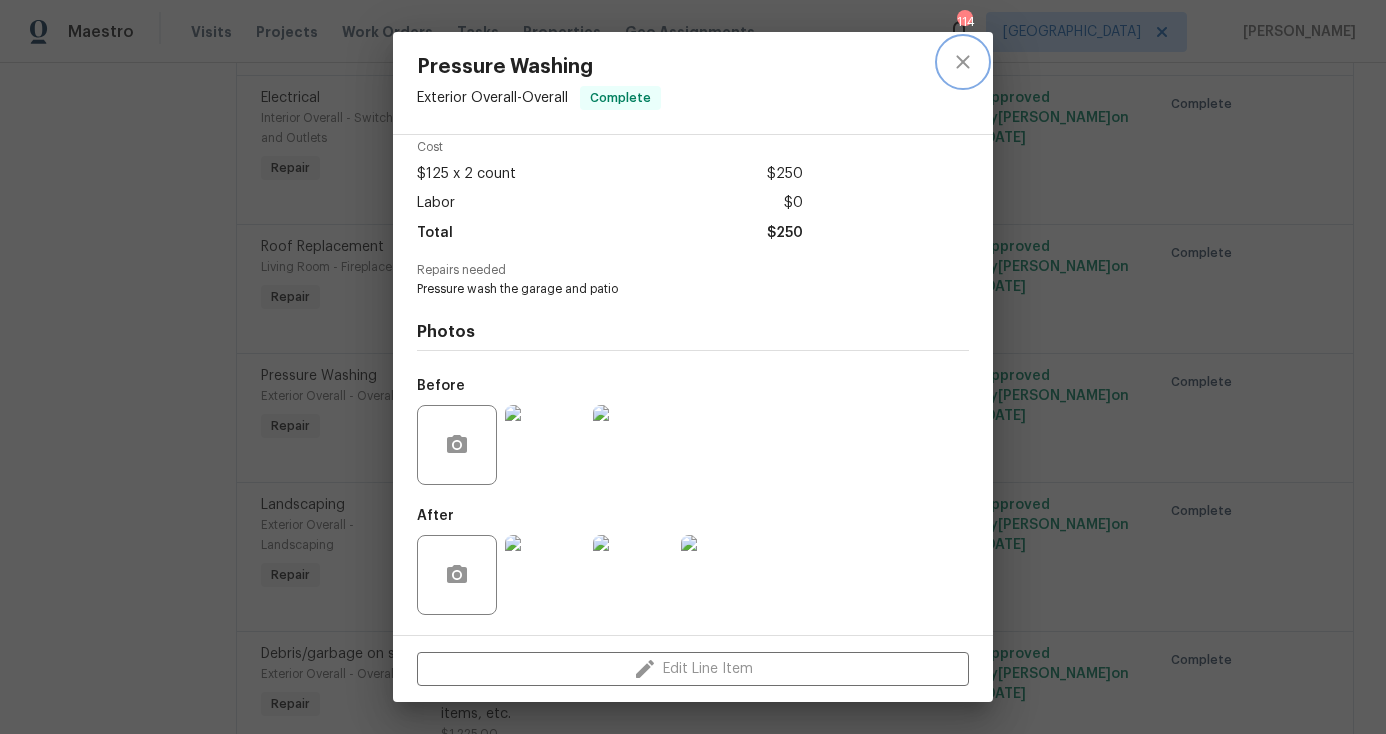 click 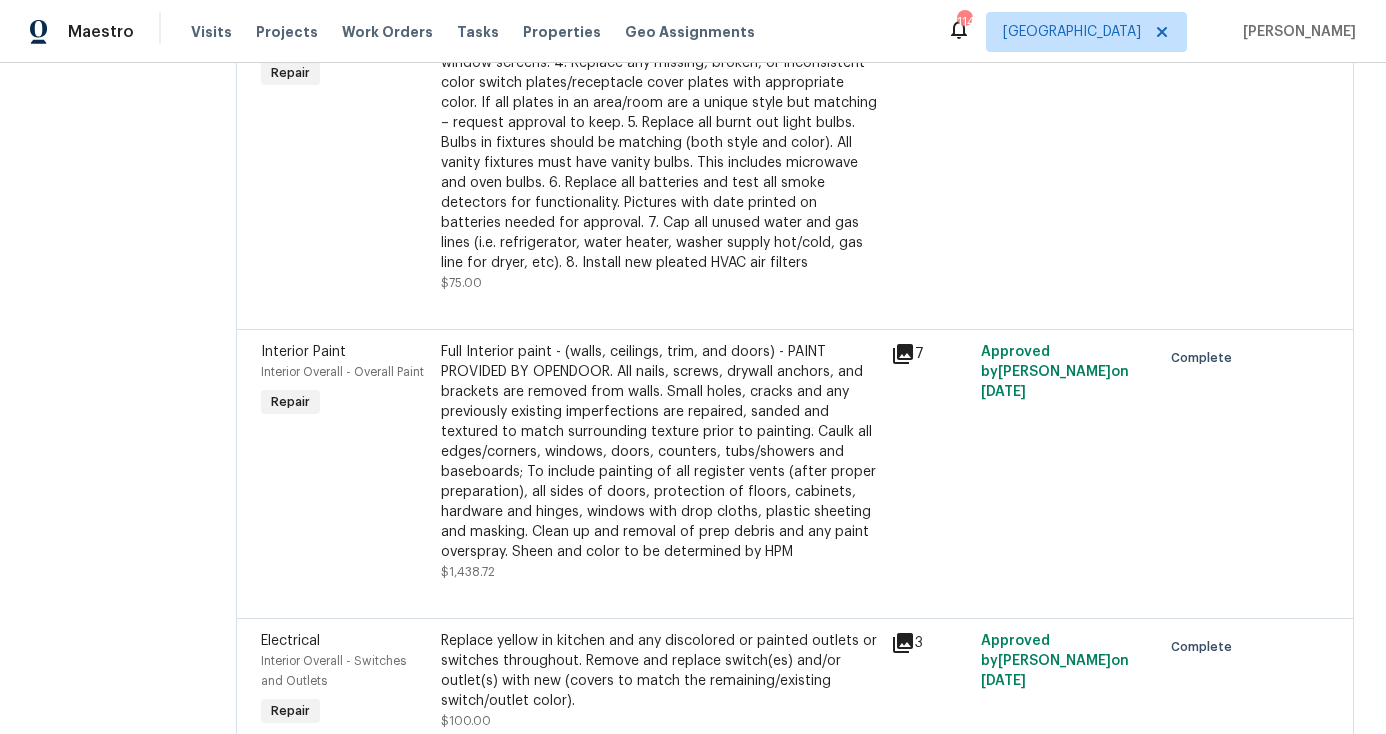 scroll, scrollTop: 0, scrollLeft: 0, axis: both 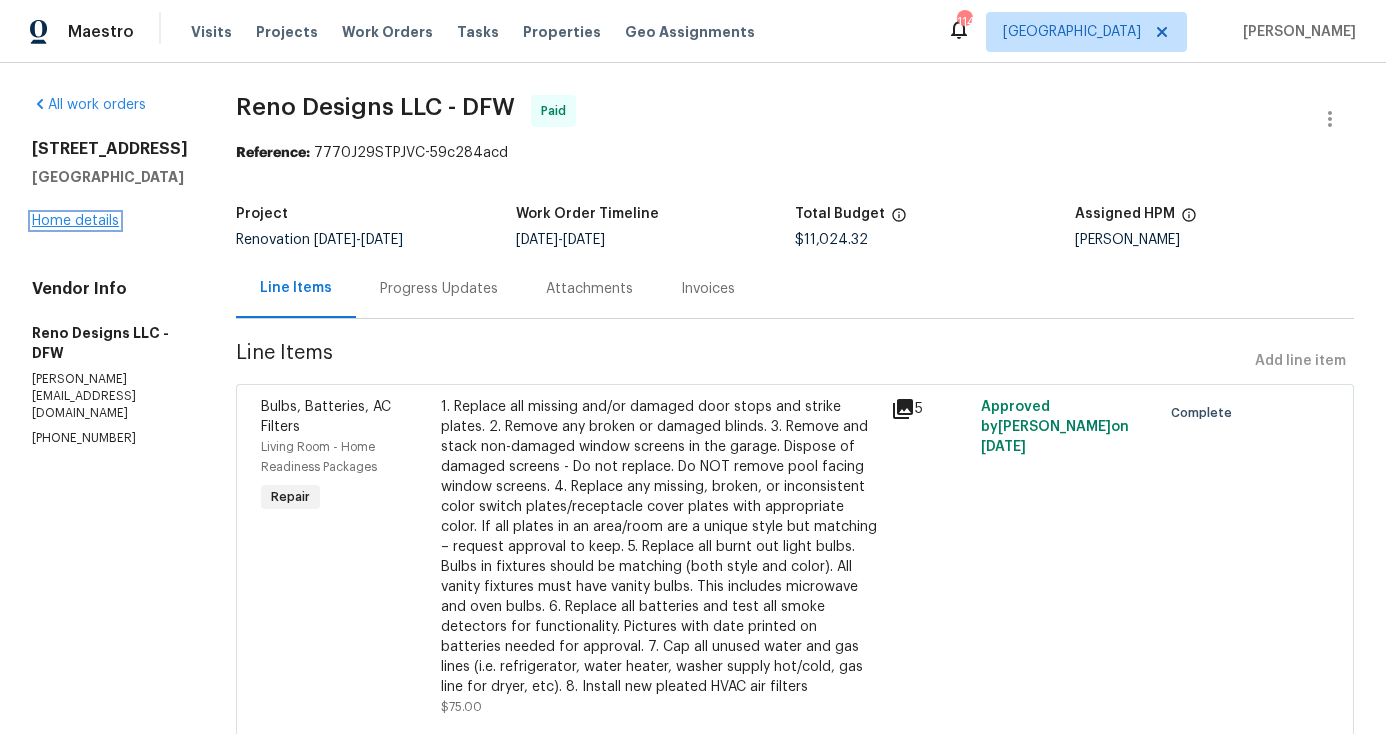 click on "Home details" at bounding box center [75, 221] 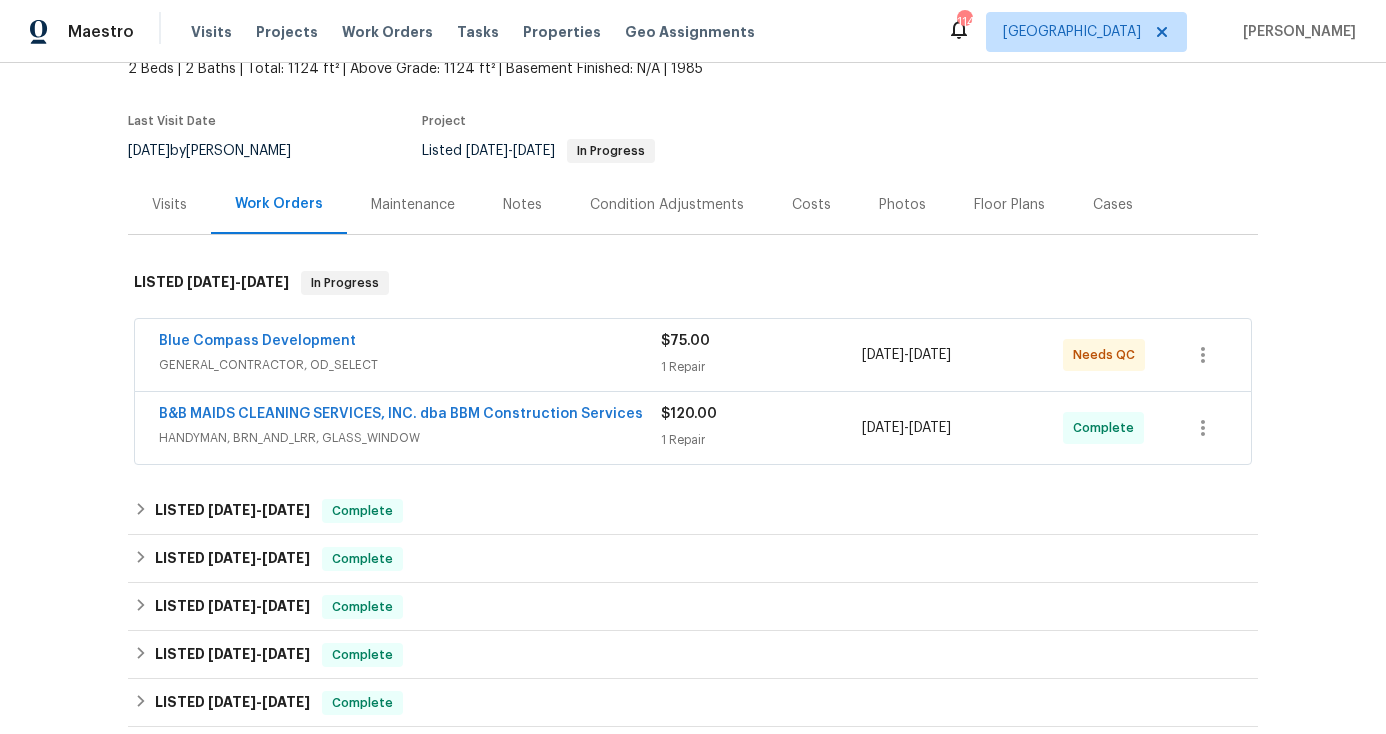 scroll, scrollTop: 132, scrollLeft: 0, axis: vertical 